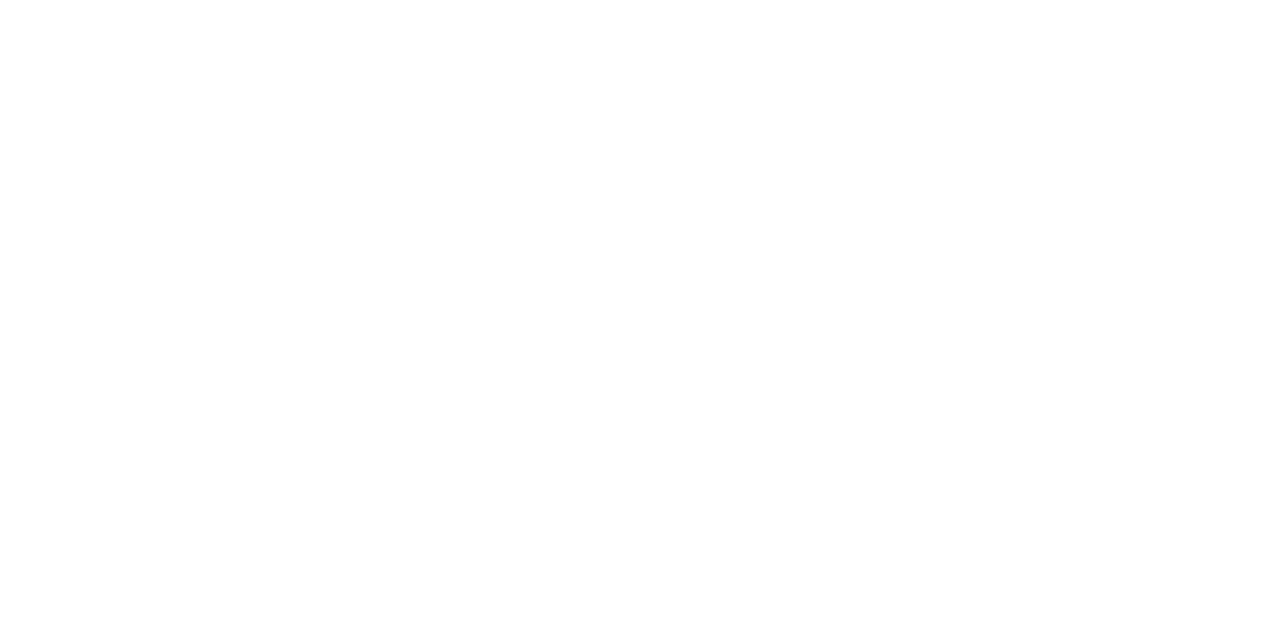 scroll, scrollTop: 0, scrollLeft: 0, axis: both 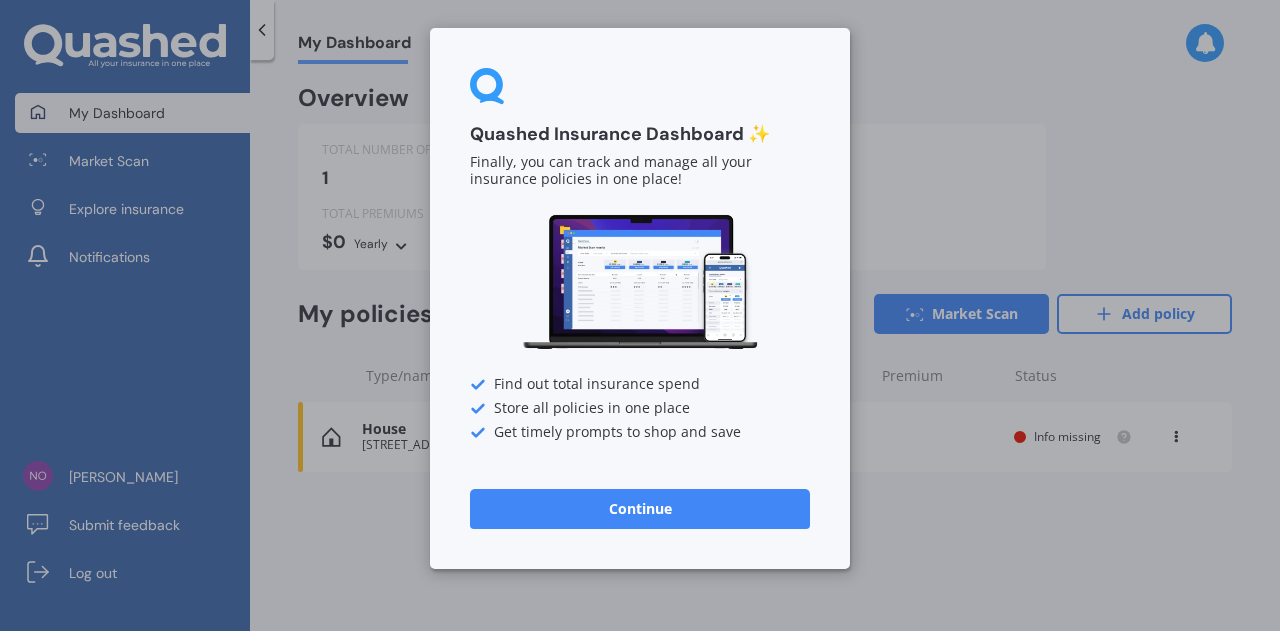 click on "Continue" at bounding box center [640, 509] 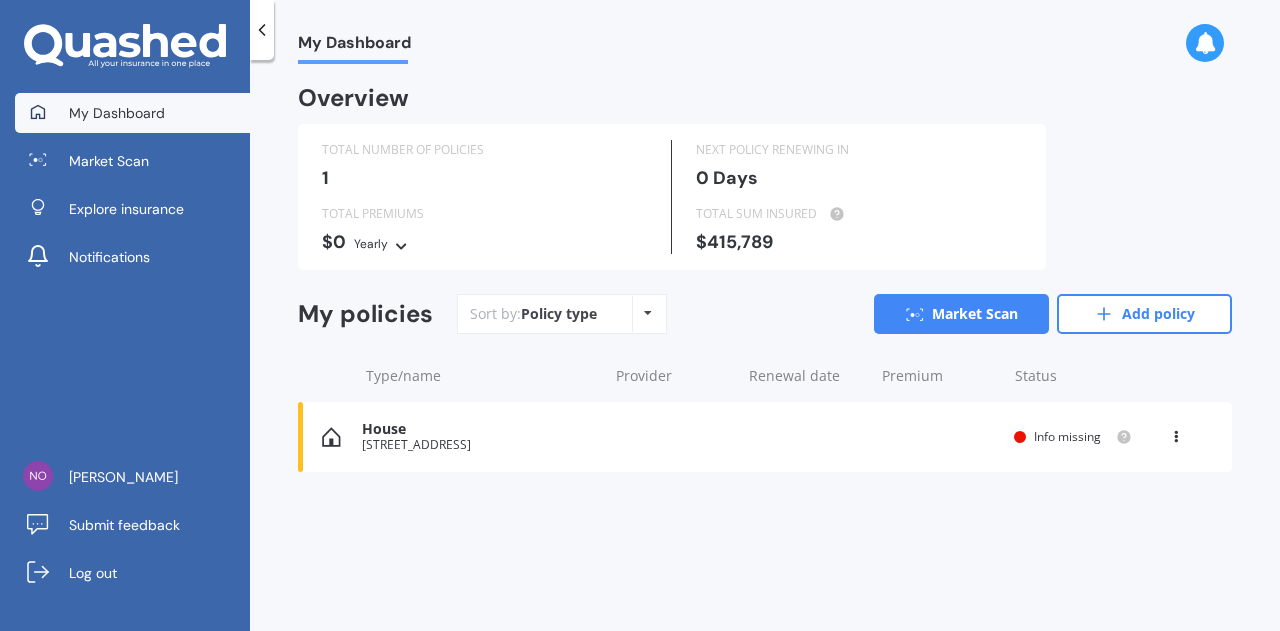 click on "House" at bounding box center [479, 429] 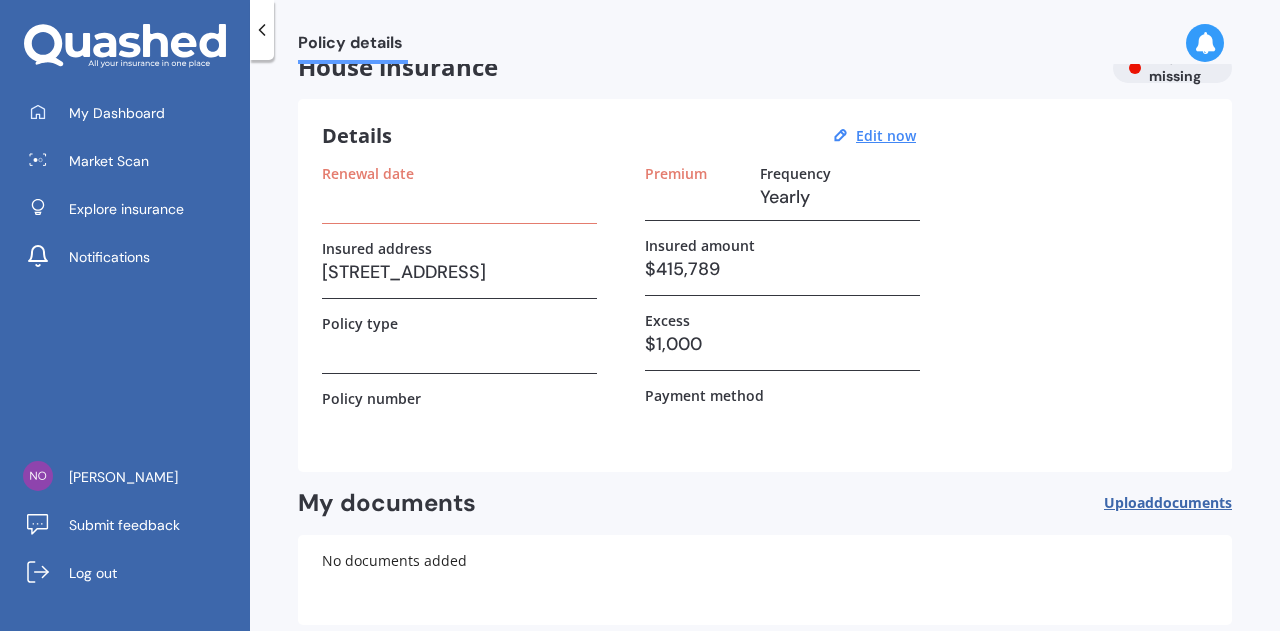 scroll, scrollTop: 0, scrollLeft: 0, axis: both 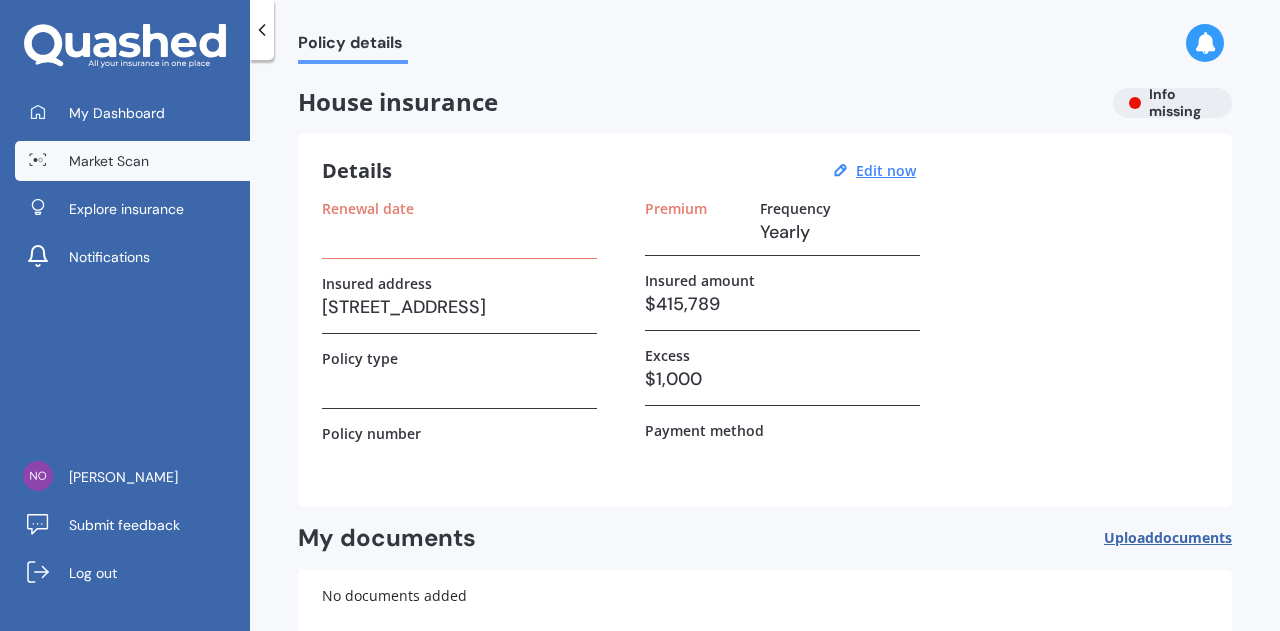 click on "Market Scan" at bounding box center (109, 161) 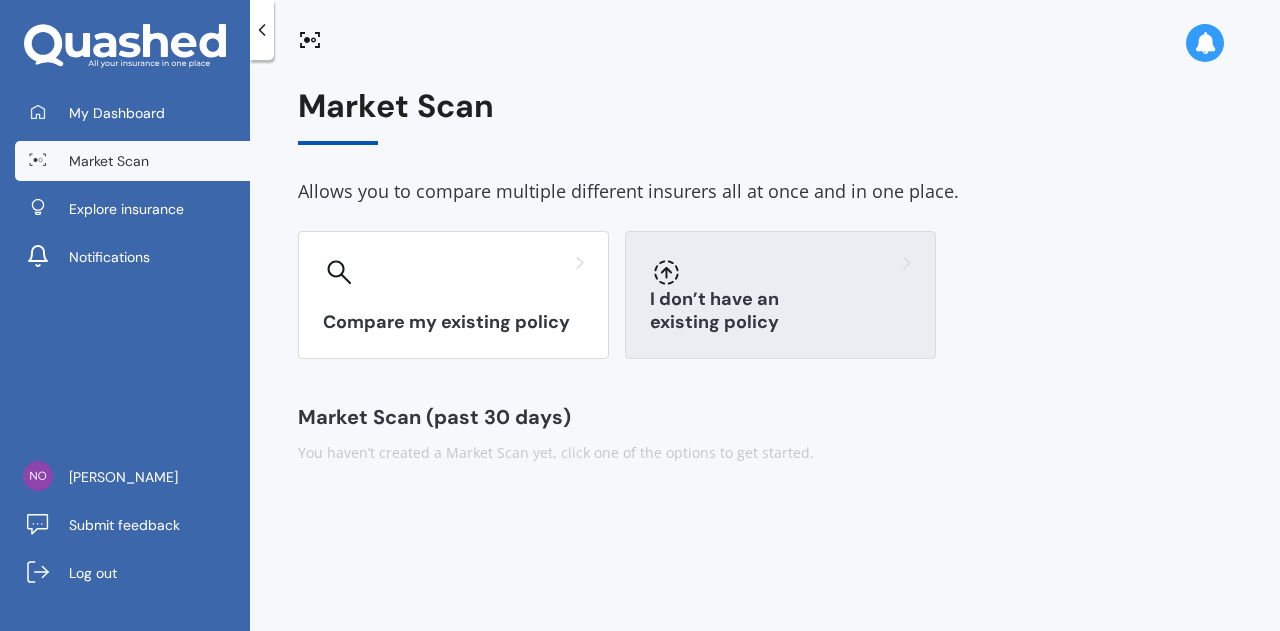 click on "I don’t have an existing policy" at bounding box center [780, 295] 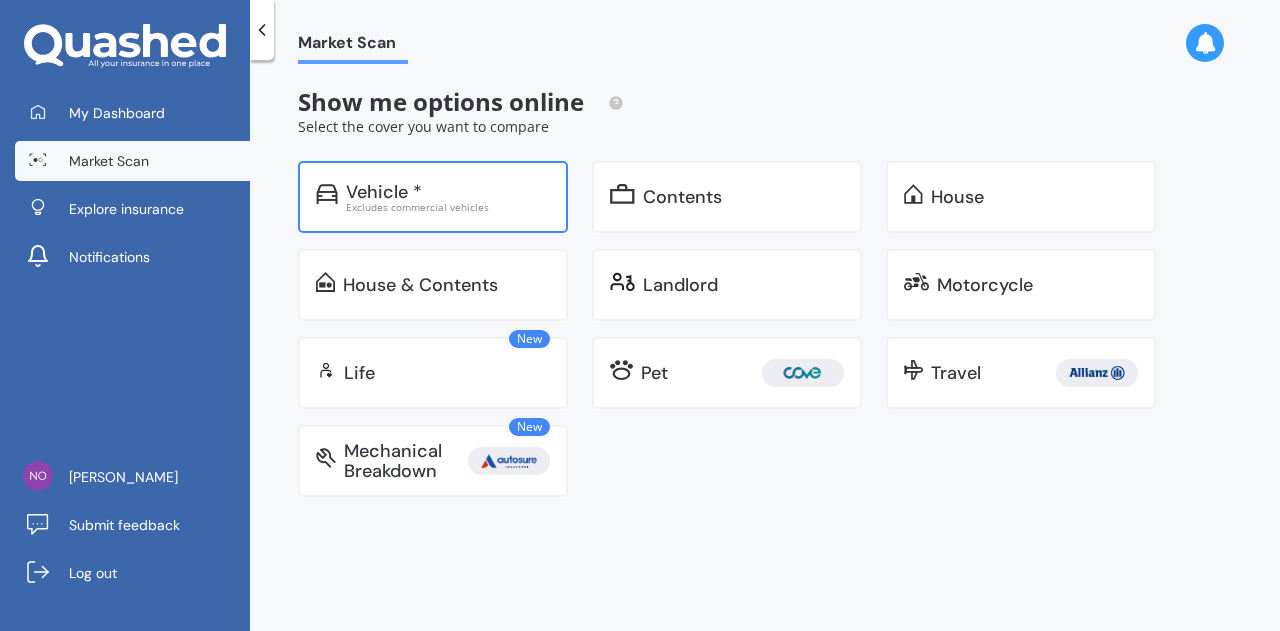 click on "Vehicle *" at bounding box center (384, 192) 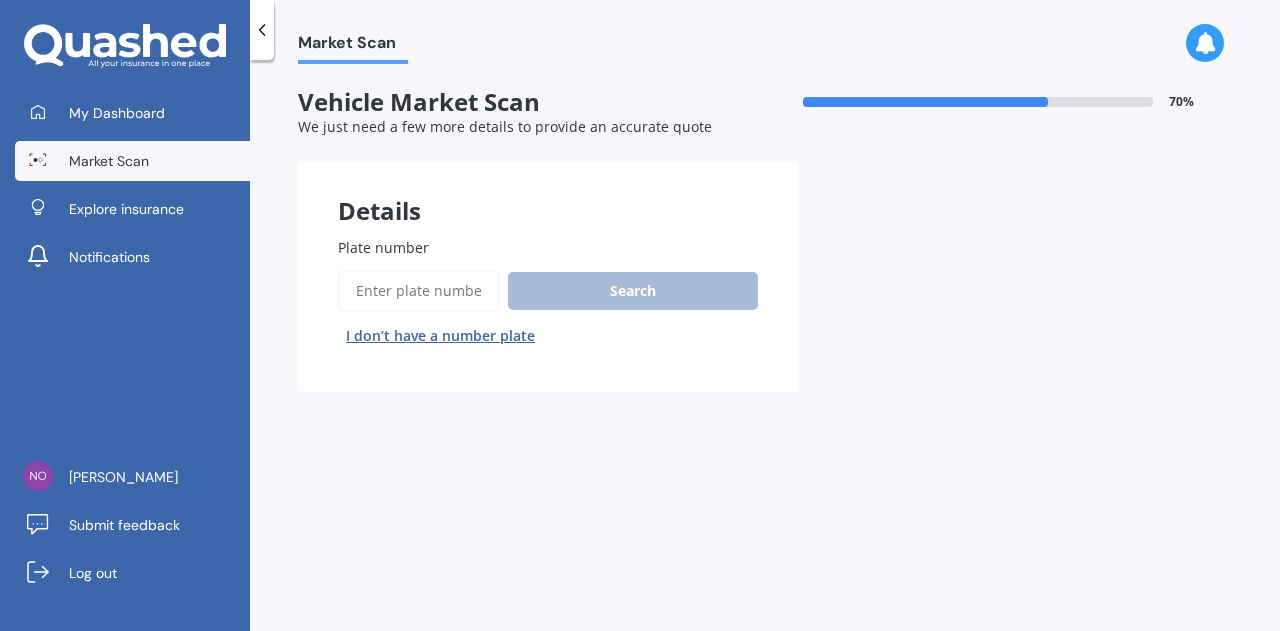 click on "I don’t have a number plate" at bounding box center [440, 336] 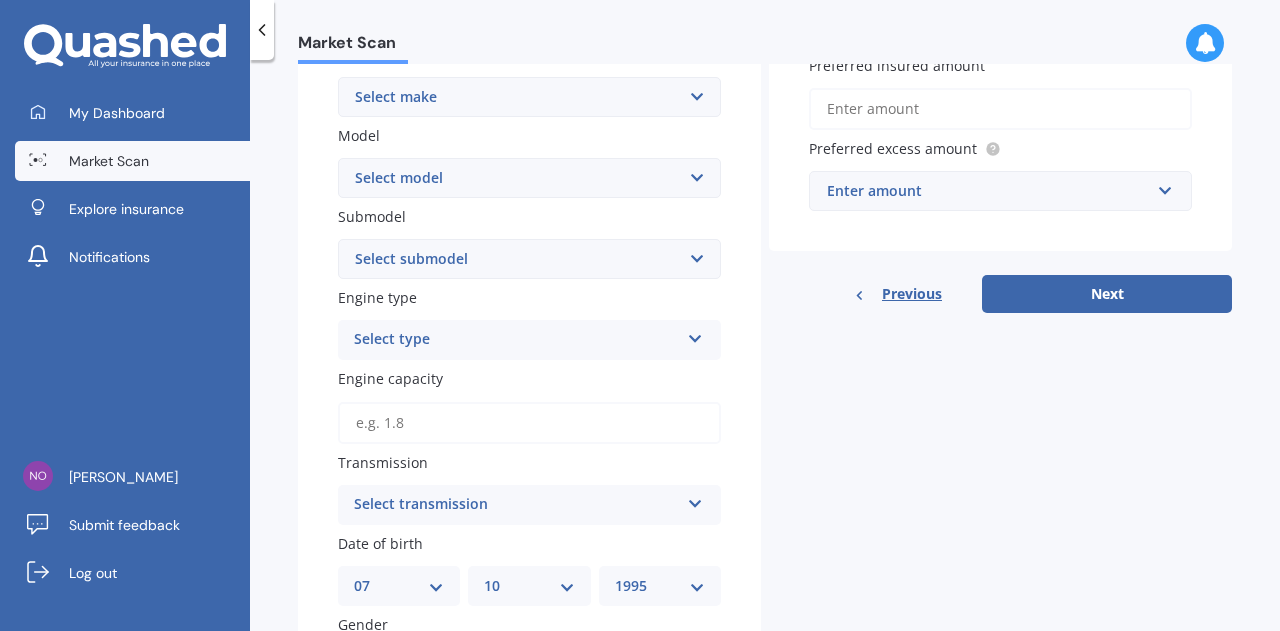 scroll, scrollTop: 0, scrollLeft: 0, axis: both 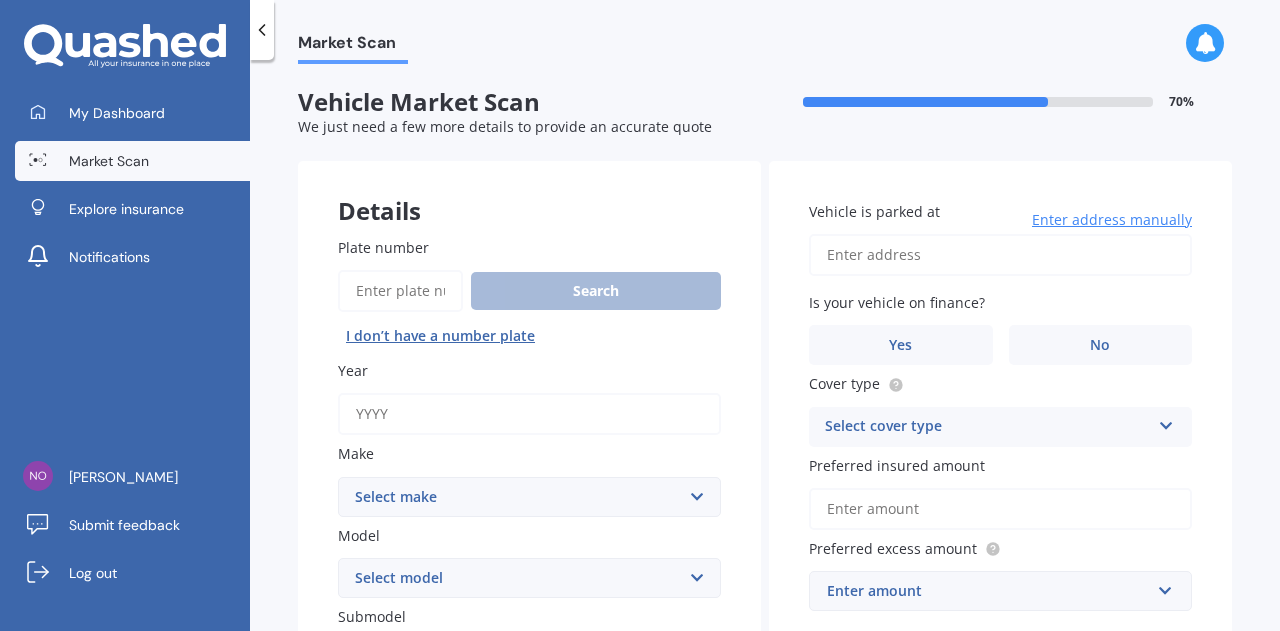 click on "Year" at bounding box center (529, 414) 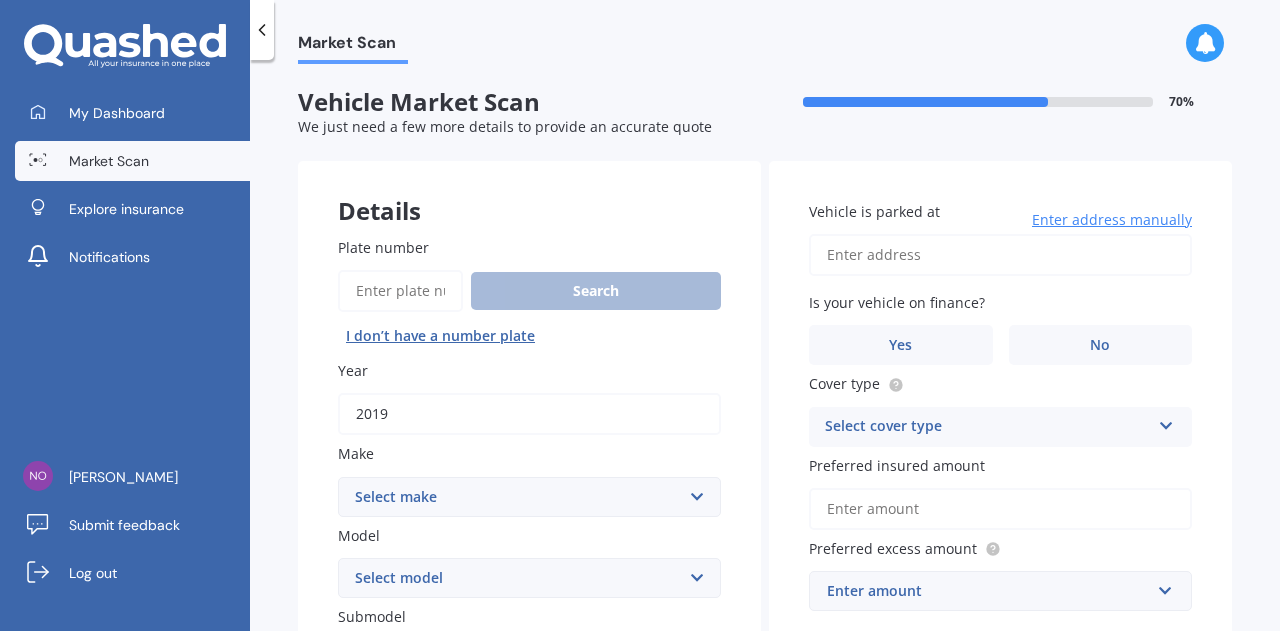 type on "2019" 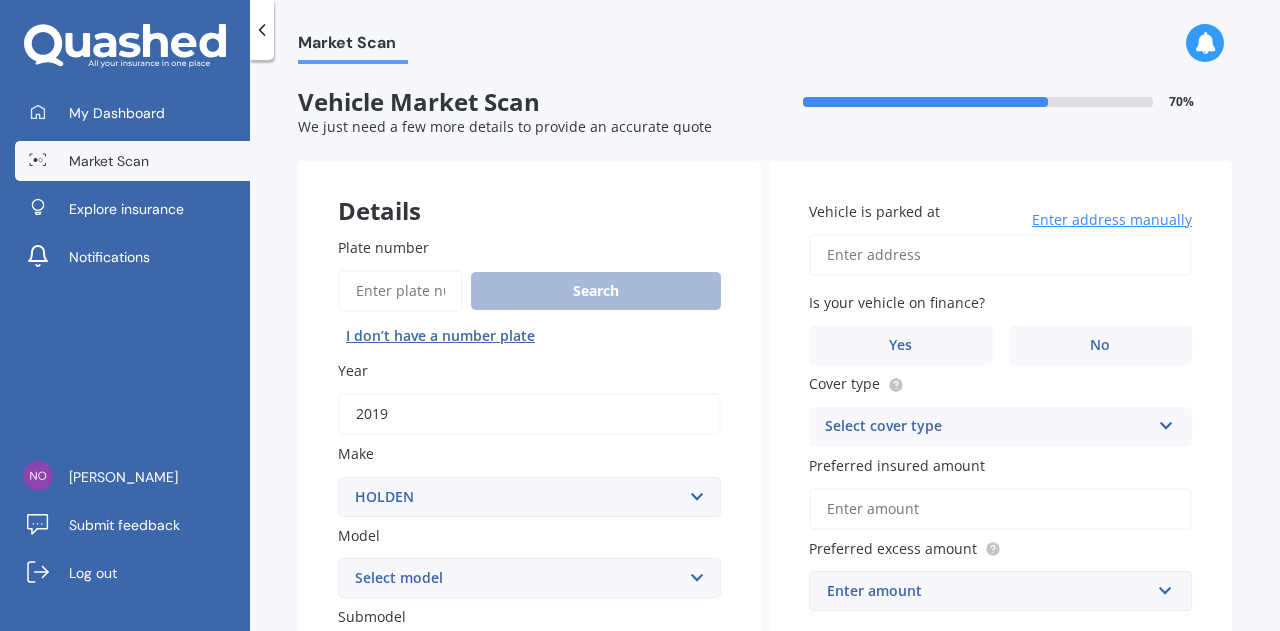 click on "Select make AC ALFA ROMEO ASTON [PERSON_NAME] AUDI AUSTIN BEDFORD Bentley BMW BYD CADILLAC CAN-AM CHERY CHEVROLET CHRYSLER Citroen CRUISEAIR CUPRA DAEWOO DAIHATSU DAIMLER DAMON DIAHATSU DODGE EXOCET FACTORY FIVE FERRARI FIAT Fiord FLEETWOOD FORD FOTON FRASER GEELY GENESIS GEORGIE BOY GMC GREAT WALL GWM [PERSON_NAME] HINO [PERSON_NAME] HOLIDAY RAMBLER HONDA HUMMER HYUNDAI INFINITI ISUZU IVECO JAC JAECOO JAGUAR JEEP KGM KIA LADA LAMBORGHINI LANCIA LANDROVER LDV LEXUS LINCOLN LOTUS LUNAR M.G M.G. MAHINDRA MASERATI MAZDA MCLAREN MERCEDES AMG Mercedes Benz MERCEDES-AMG MERCURY MINI MITSUBISHI [PERSON_NAME] NEWMAR Nissan OMODA OPEL OXFORD PEUGEOT Plymouth Polestar PONTIAC PORSCHE PROTON RAM Range Rover Rayne RENAULT ROLLS ROYCE ROVER SAAB SATURN SEAT SHELBY SKODA SMART SSANGYONG SUBARU SUZUKI TATA TESLA TIFFIN Toyota TRIUMPH TVR Vauxhall VOLKSWAGEN VOLVO WESTFIELD WINNEBAGO ZX" at bounding box center [529, 497] 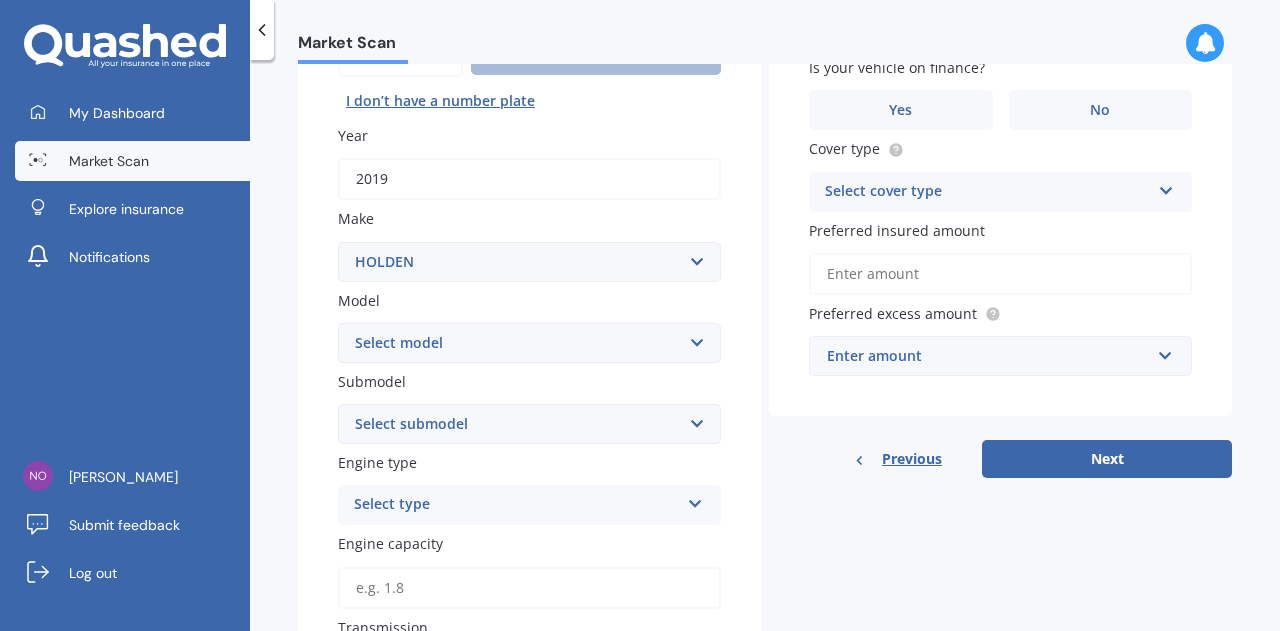 scroll, scrollTop: 240, scrollLeft: 0, axis: vertical 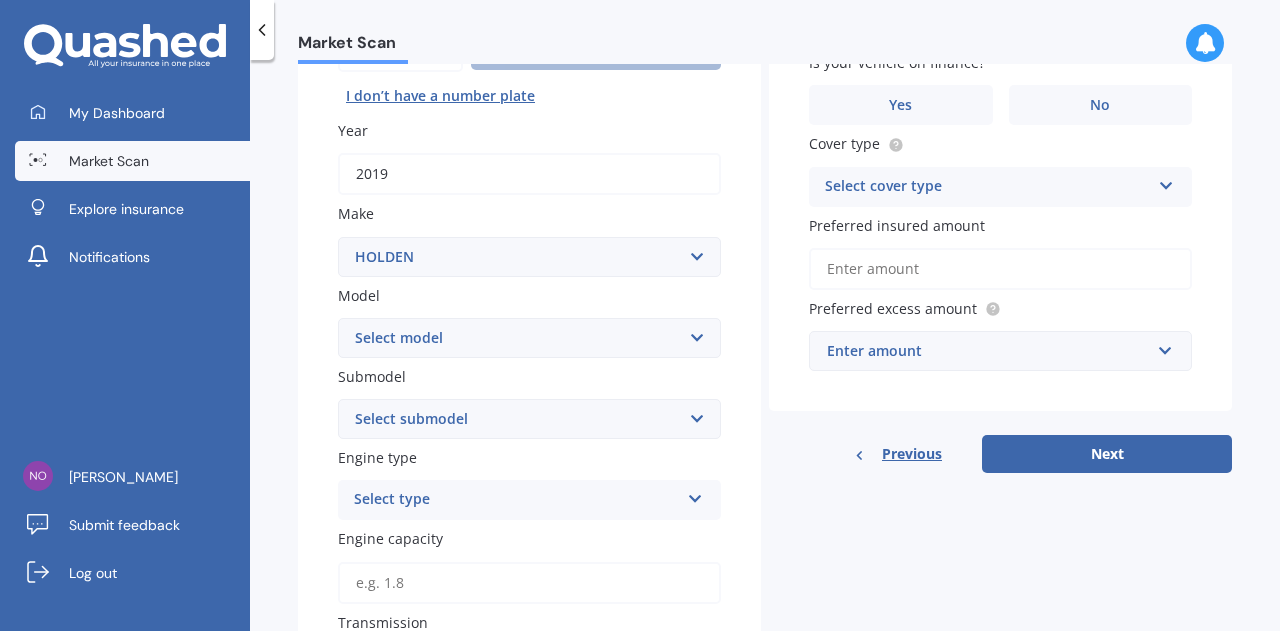 click on "Select model Acadia Adventra Apollo Astra Barina Belmont Berlina [GEOGRAPHIC_DATA] Calibra Camira Caprice Captiva [PERSON_NAME] [US_STATE] Combo Van Commodore Commodore Tourer Cross8 Cruze Cruze 4WD Epica Equinox Frontera HSV Astra HSV Avalanche HSV Clubsport HSV Grange HSV GTO HSV GTS HSV Maloo HSV Senator HSV SV99 HVS GTS Insignia Jackaroo Malibu Monaro Monterey Omega Rodeo Spark Statesman Trailblazer Trax Vectra Viva Volt VX Commodore Zafira" at bounding box center (529, 338) 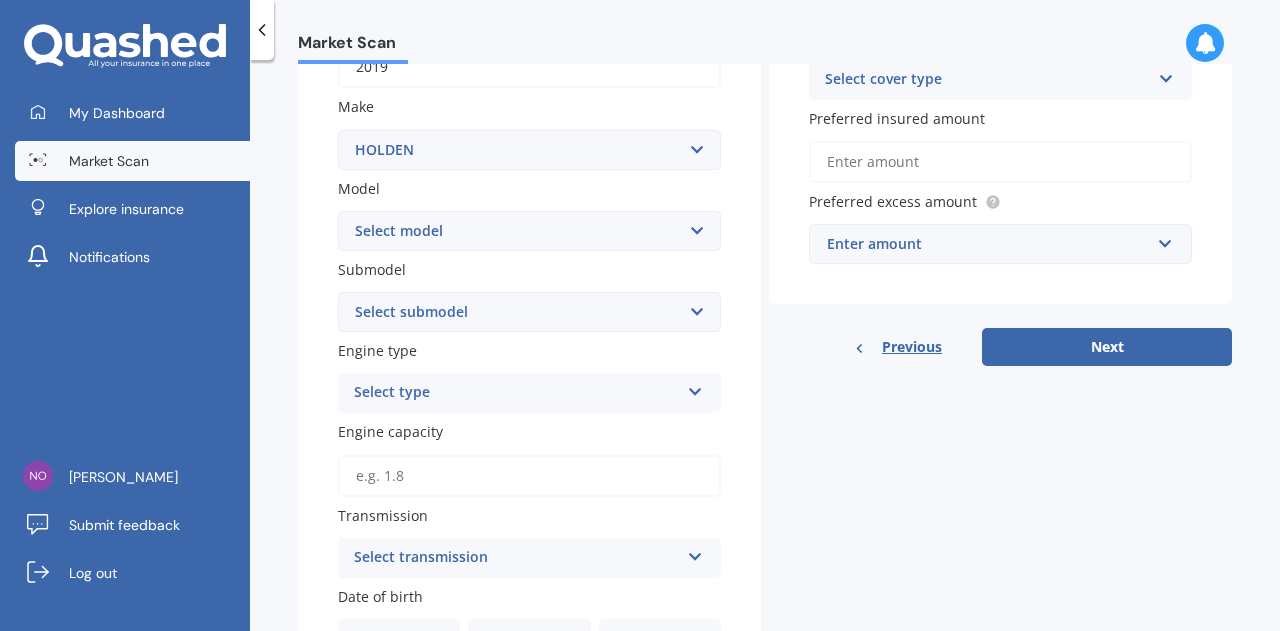scroll, scrollTop: 360, scrollLeft: 0, axis: vertical 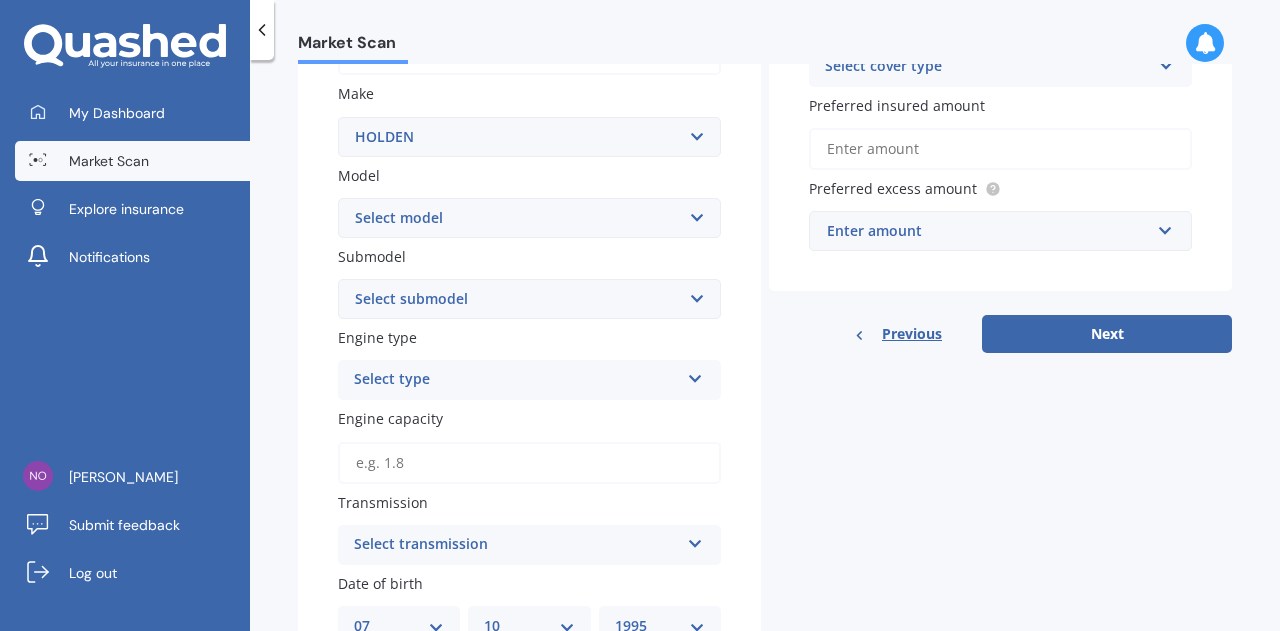 click on "Select submodel 2.8 Turbo Diesel 3.0 Turbo Diesel 2WD 3.0 Turbo Diesel 4WD LS LT 2.8 Diesel LT Petrol 3.6 LTZ Z71 DC PU 2.8D/6AT/U Z71 DC PU 2.8DT/4WD" at bounding box center (529, 299) 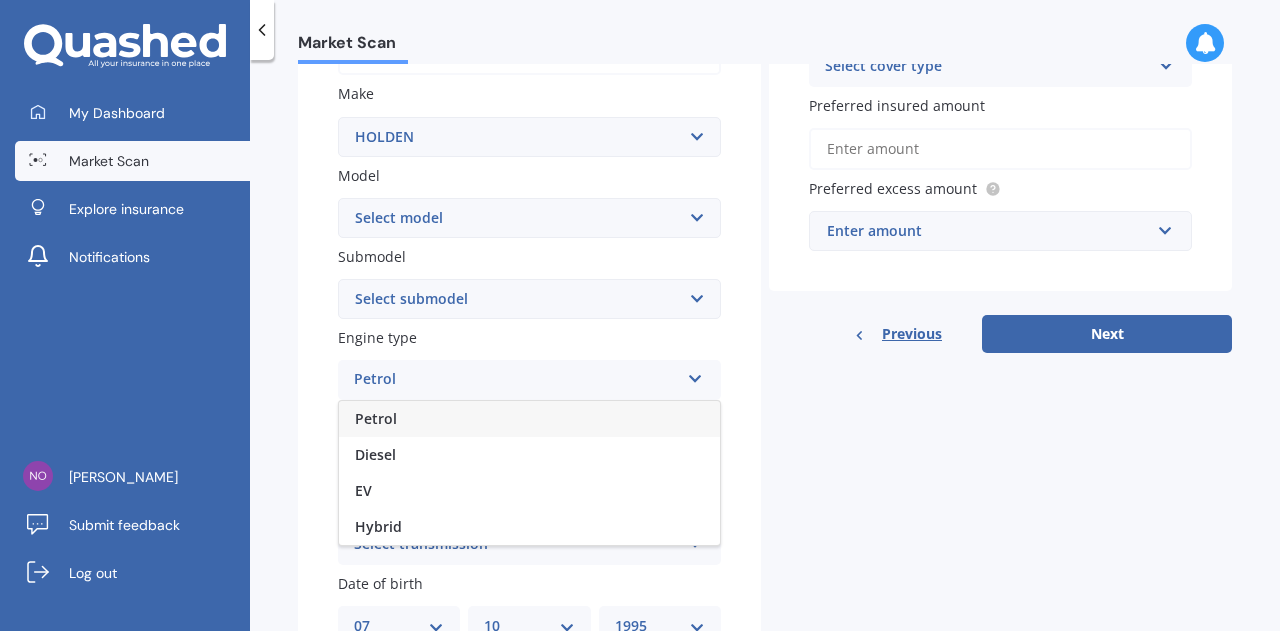 click on "Petrol" at bounding box center [516, 380] 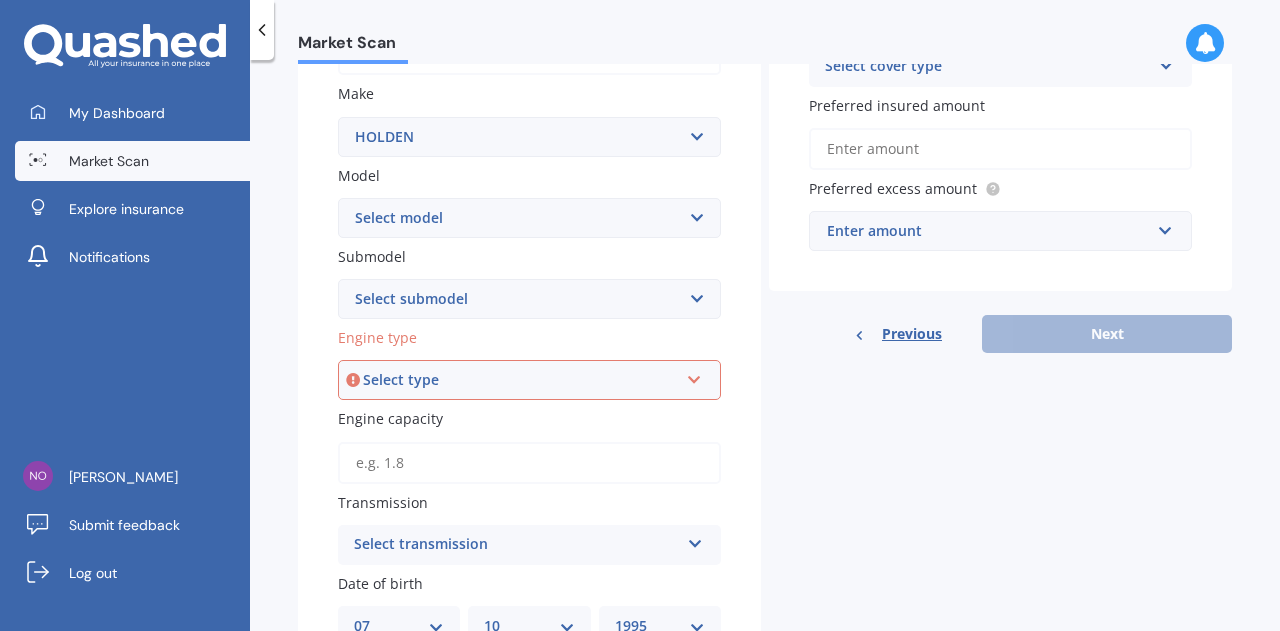 click on "Select submodel 2.8 Turbo Diesel 3.0 Turbo Diesel 2WD 3.0 Turbo Diesel 4WD LS LT 2.8 Diesel LT Petrol 3.6 LTZ Z71 DC PU 2.8D/6AT/U Z71 DC PU 2.8DT/4WD" at bounding box center (529, 299) 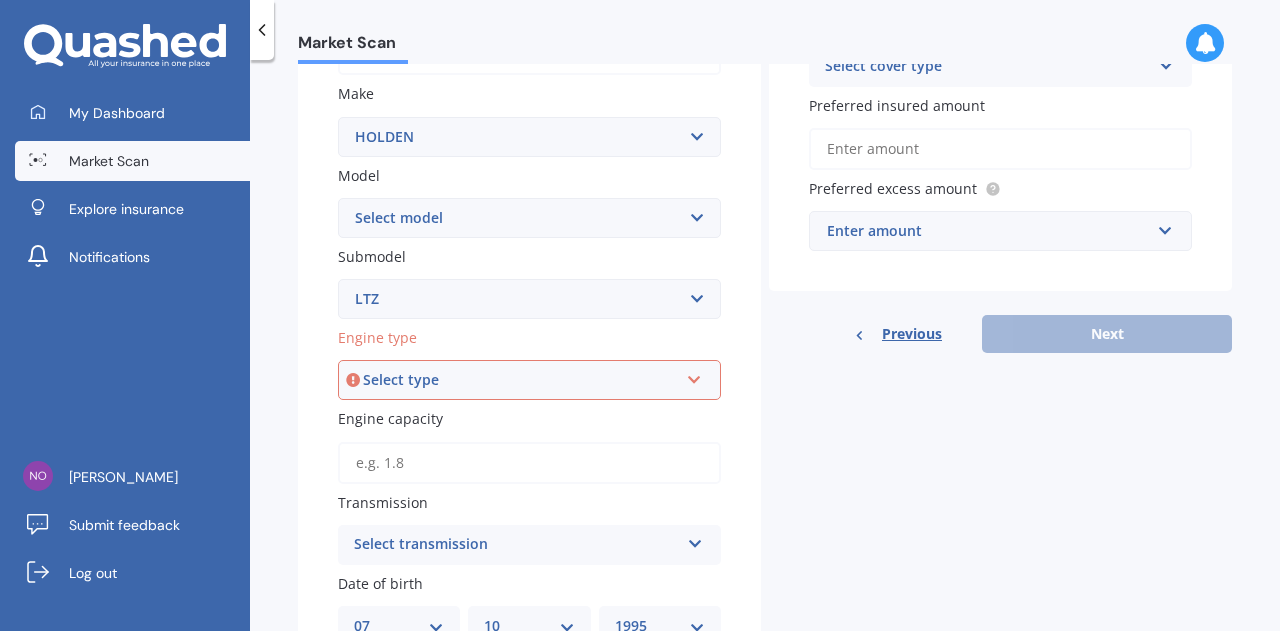 click on "Select submodel 2.8 Turbo Diesel 3.0 Turbo Diesel 2WD 3.0 Turbo Diesel 4WD LS LT 2.8 Diesel LT Petrol 3.6 LTZ Z71 DC PU 2.8D/6AT/U Z71 DC PU 2.8DT/4WD" at bounding box center [529, 299] 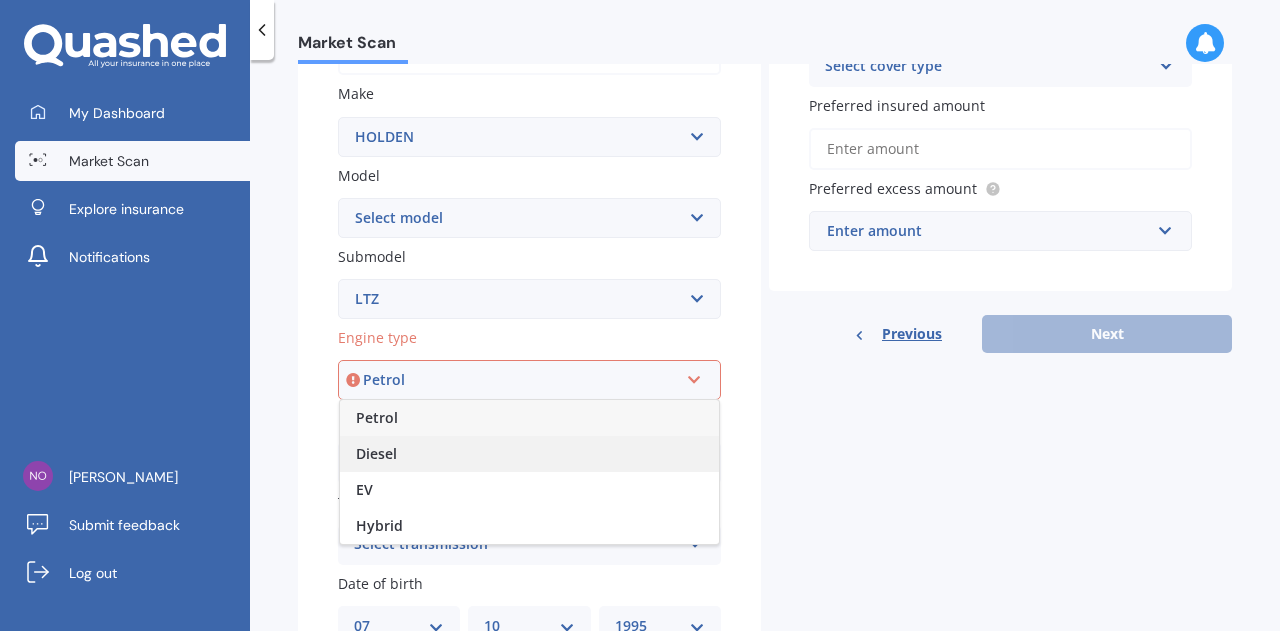 click on "Diesel" at bounding box center (529, 454) 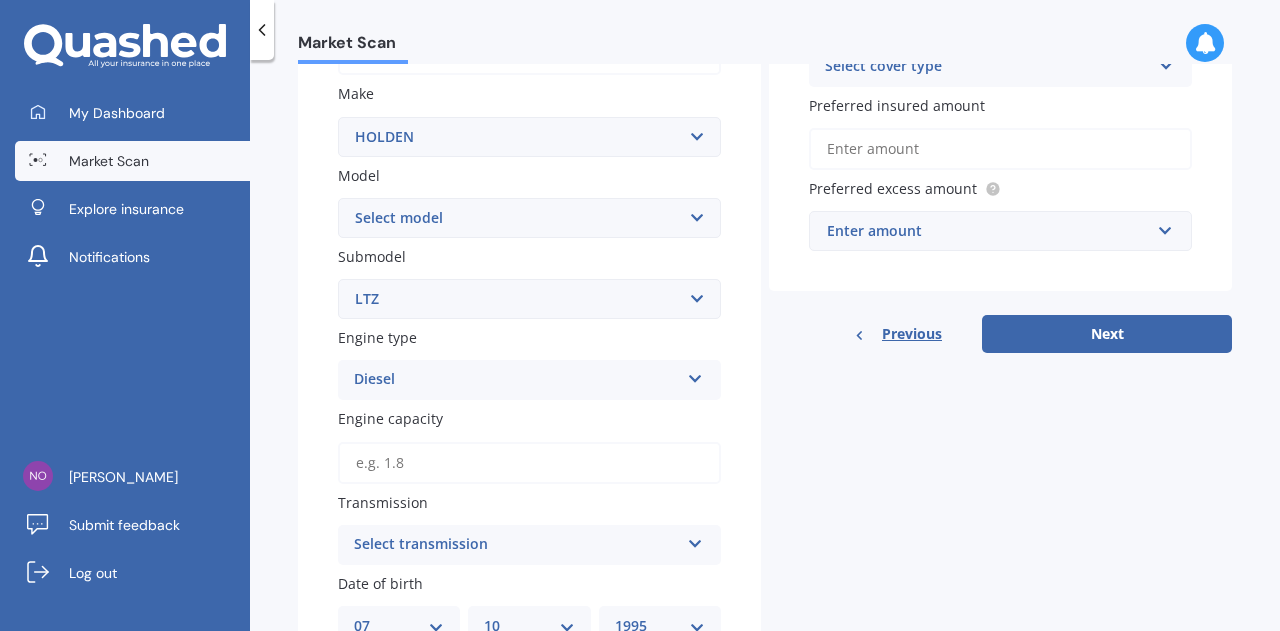 click on "Engine capacity" at bounding box center (529, 463) 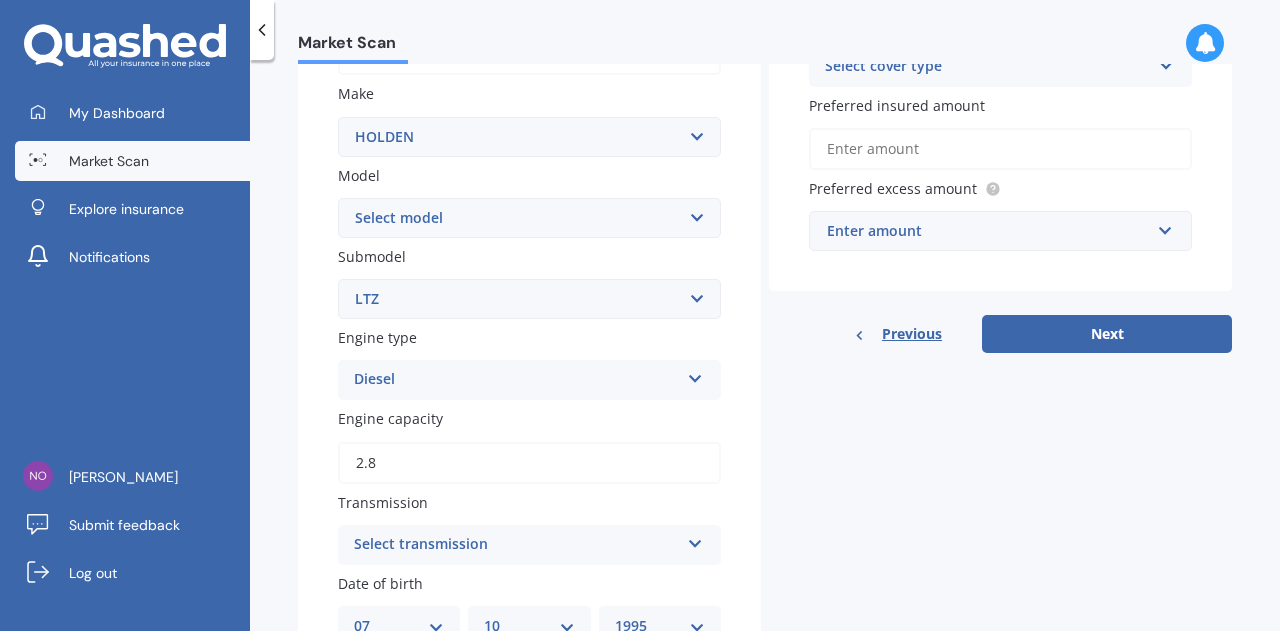 type on "2.8" 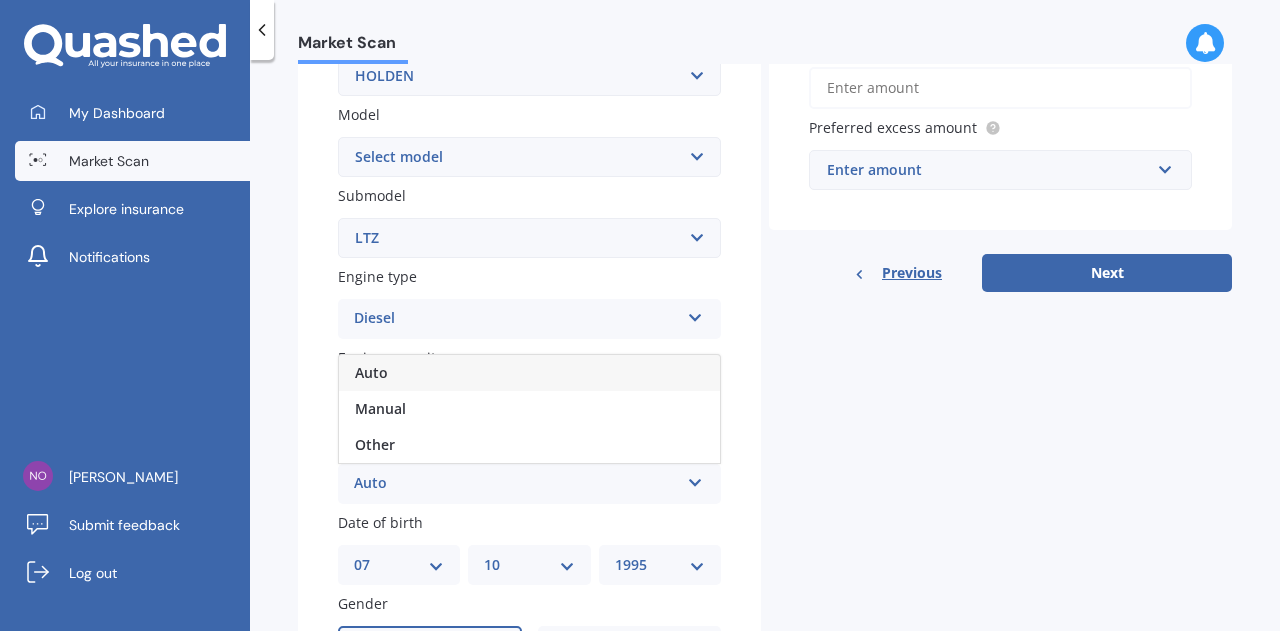 scroll, scrollTop: 422, scrollLeft: 0, axis: vertical 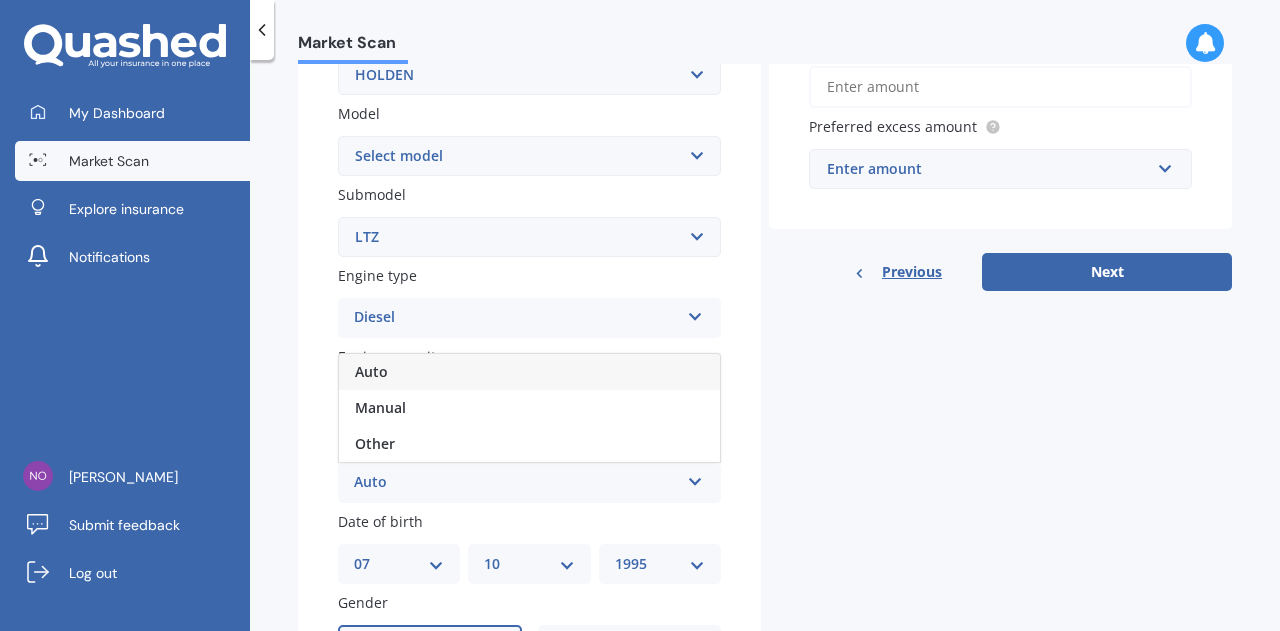click on "Auto" at bounding box center (529, 372) 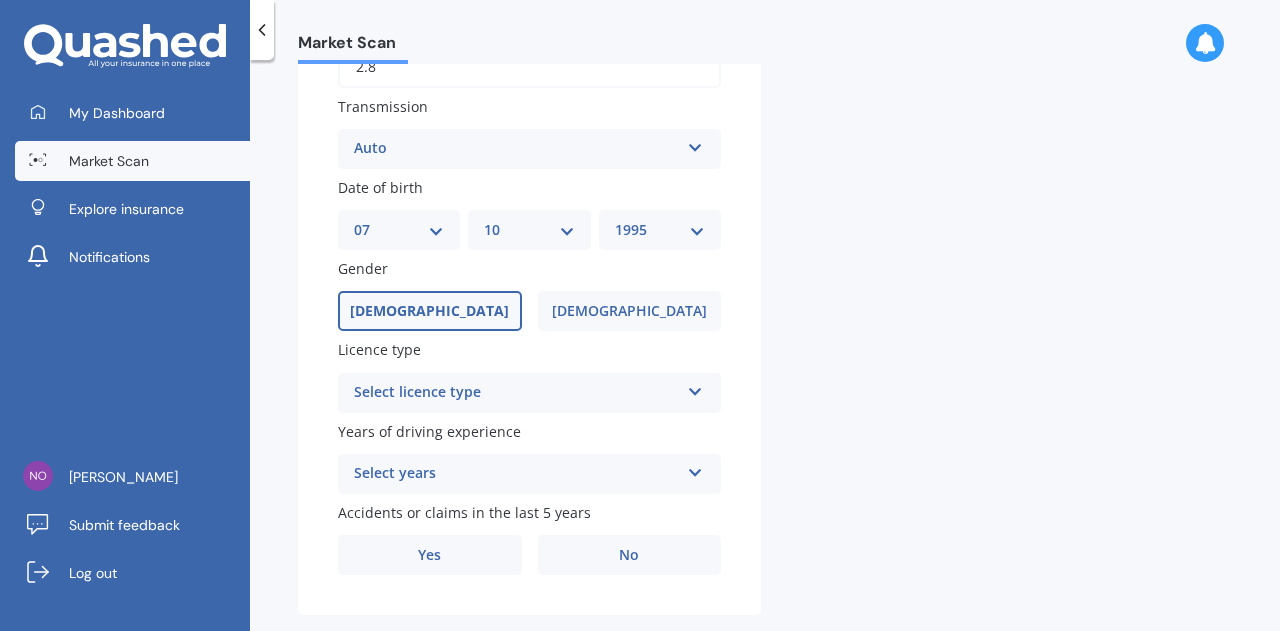 scroll, scrollTop: 796, scrollLeft: 0, axis: vertical 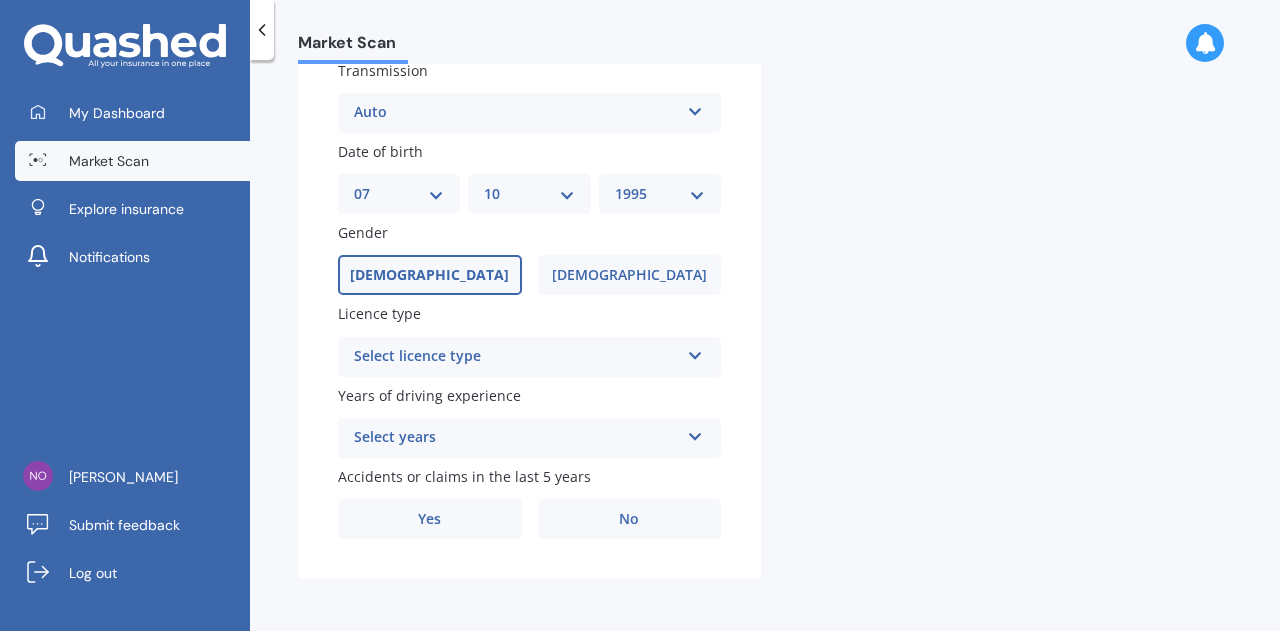click on "Select licence type NZ Full NZ Restricted NZ Learners [GEOGRAPHIC_DATA] [GEOGRAPHIC_DATA] [GEOGRAPHIC_DATA] [GEOGRAPHIC_DATA] International / Other overseas licence" at bounding box center (529, 357) 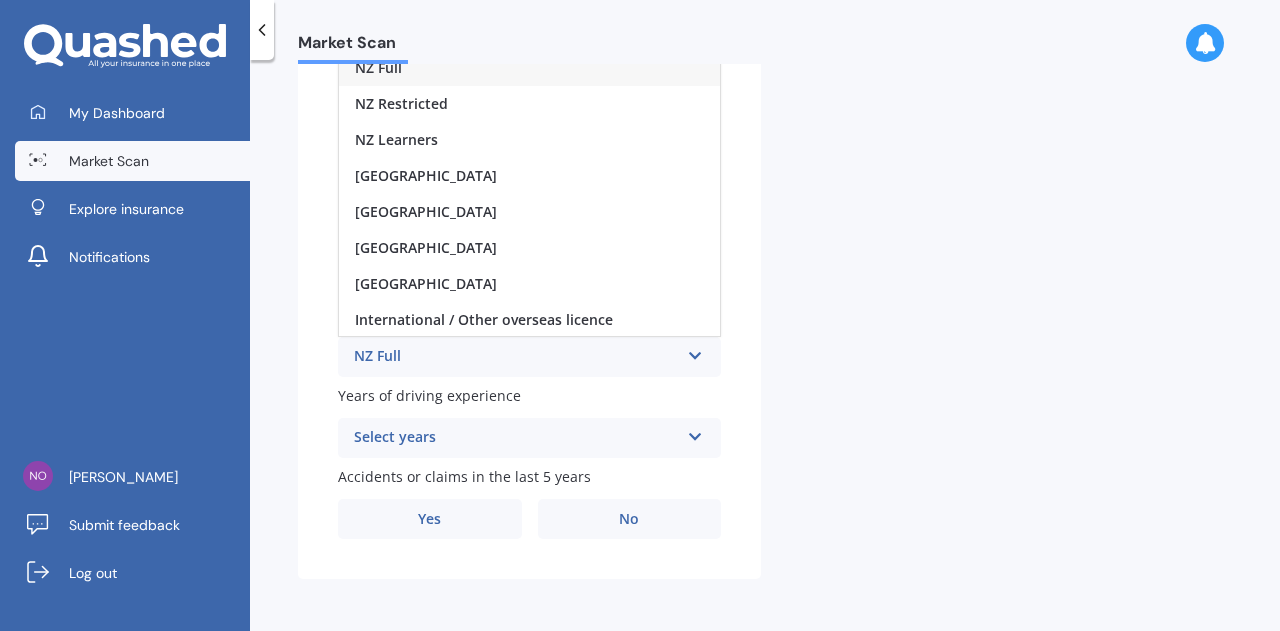 click on "Plate number Search I don’t have a number plate Year [DATE] Make Select make AC ALFA ROMEO ASTON [PERSON_NAME] AUDI AUSTIN BEDFORD Bentley BMW BYD CADILLAC CAN-AM CHERY CHEVROLET CHRYSLER Citroen CRUISEAIR CUPRA DAEWOO DAIHATSU DAIMLER DAMON DIAHATSU DODGE EXOCET FACTORY FIVE FERRARI FIAT Fiord FLEETWOOD FORD FOTON FRASER GEELY GENESIS GEORGIE BOY GMC GREAT WALL GWM [PERSON_NAME] HINO [PERSON_NAME] HOLIDAY RAMBLER HONDA HUMMER HYUNDAI INFINITI ISUZU IVECO JAC JAECOO JAGUAR JEEP KGM KIA LADA LAMBORGHINI LANCIA LANDROVER LDV LEXUS LINCOLN LOTUS LUNAR M.G M.G. MAHINDRA MASERATI MAZDA MCLAREN MERCEDES AMG Mercedes Benz MERCEDES-AMG MERCURY MINI MITSUBISHI [PERSON_NAME] NEWMAR Nissan OMODA OPEL OXFORD PEUGEOT Plymouth Polestar PONTIAC PORSCHE PROTON RAM Range Rover Rayne RENAULT ROLLS ROYCE ROVER SAAB SATURN SEAT SHELBY SKODA SMART SSANGYONG SUBARU SUZUKI TATA TESLA TIFFIN Toyota TRIUMPH TVR Vauxhall VOLKSWAGEN VOLVO WESTFIELD WINNEBAGO ZX Model Select model Acadia Adventra Apollo Astra Barina Belmont Berlina Calais Calibra LS" at bounding box center (529, -8) 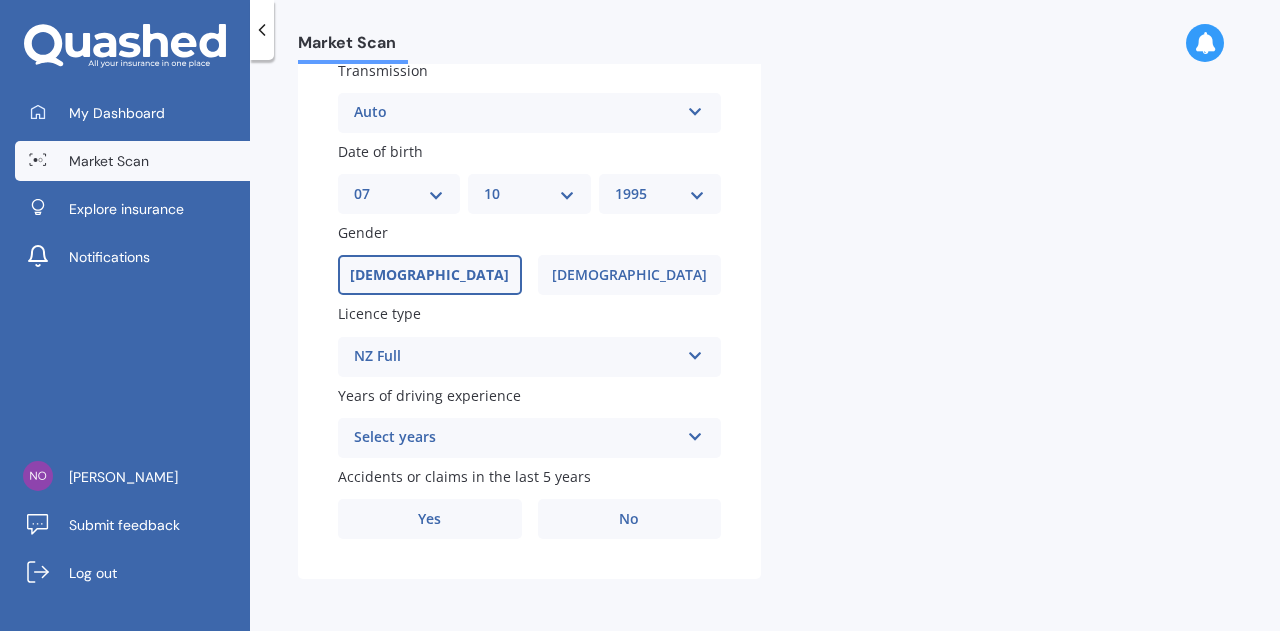 click on "Select years" at bounding box center [516, 438] 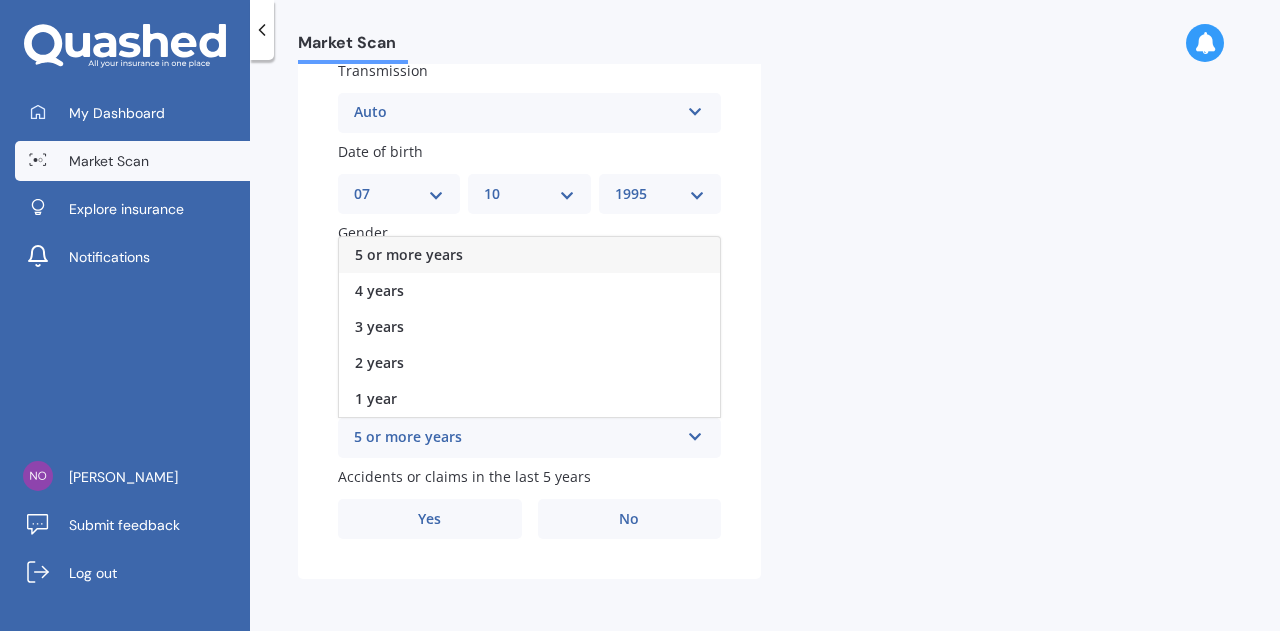 click on "5 or more years" at bounding box center [529, 255] 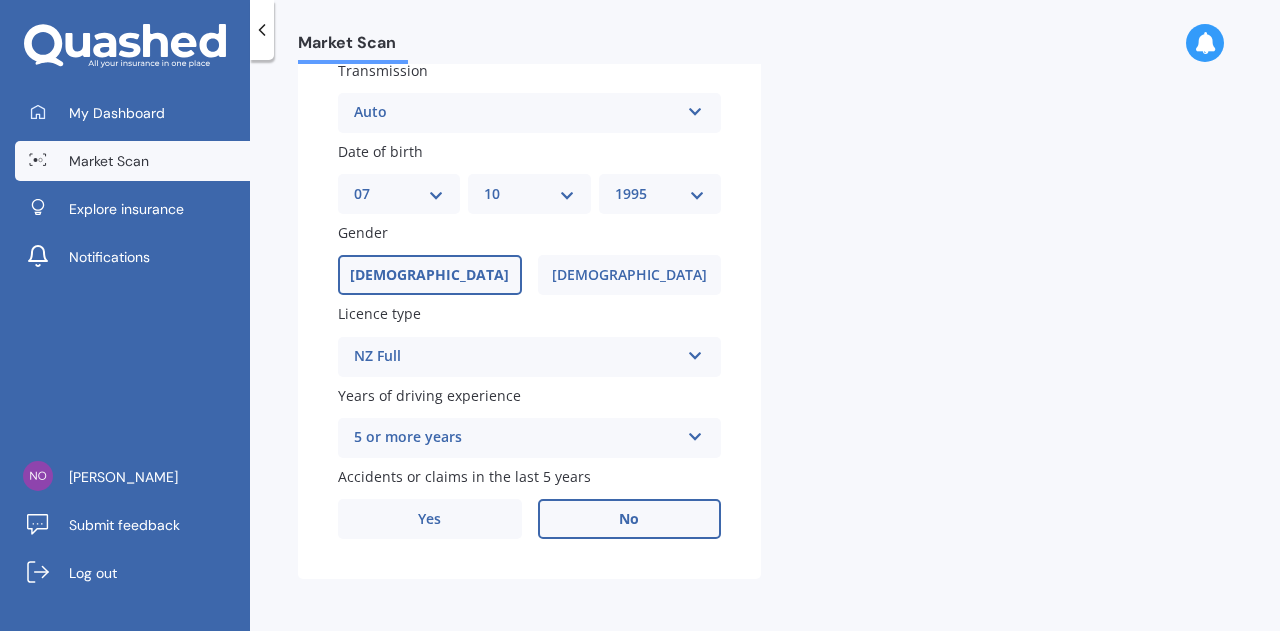 click on "No" at bounding box center [630, 519] 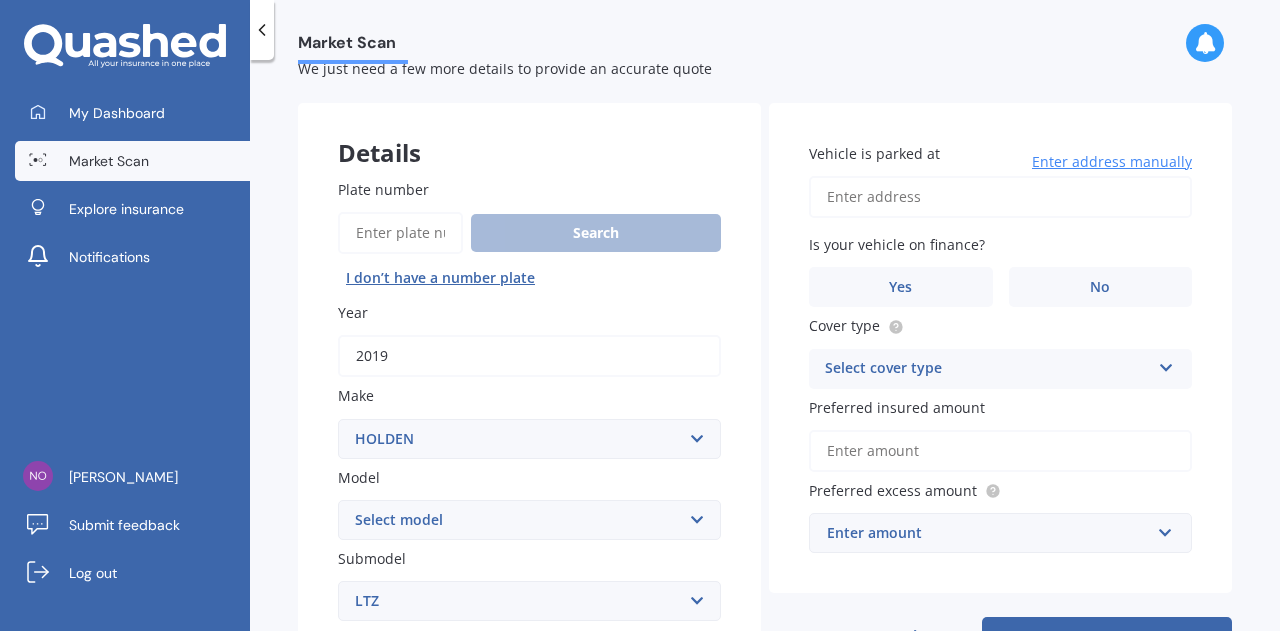 scroll, scrollTop: 57, scrollLeft: 0, axis: vertical 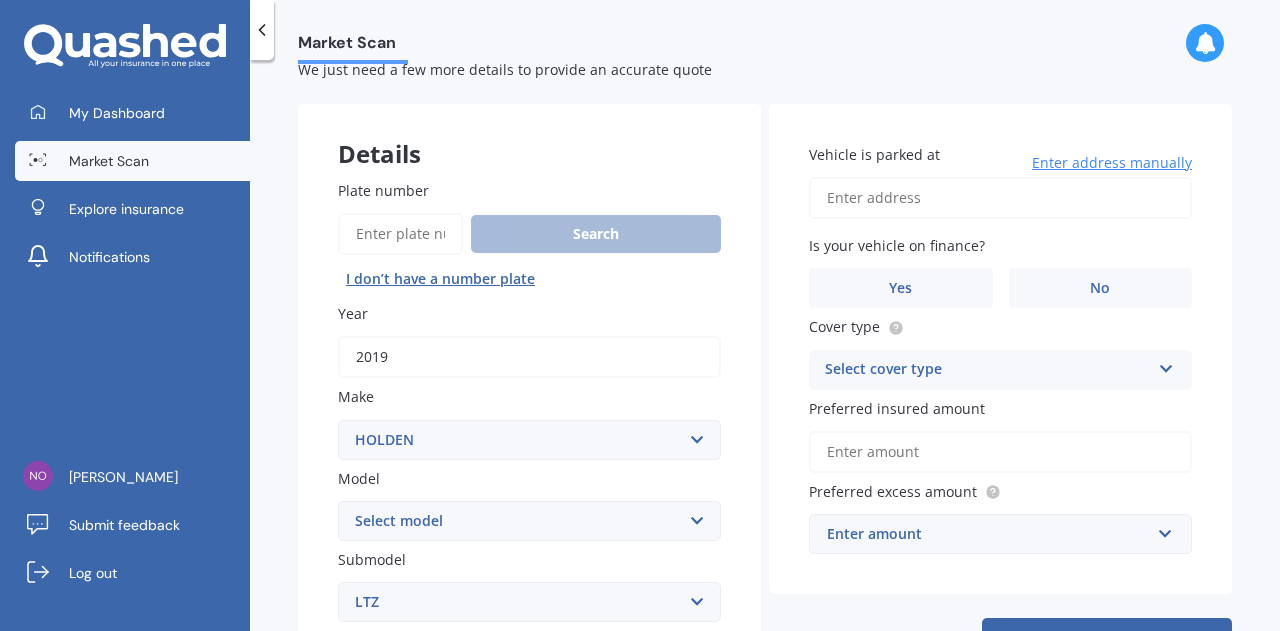 click on "Vehicle is parked at" at bounding box center [1000, 198] 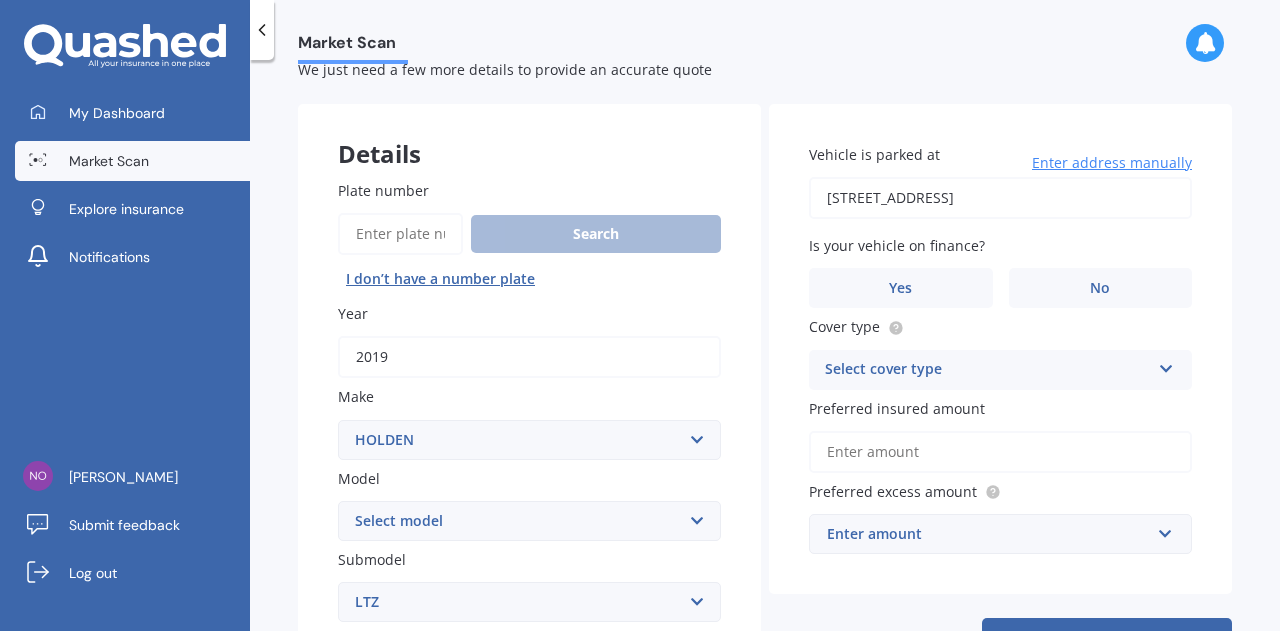 type on "[STREET_ADDRESS]" 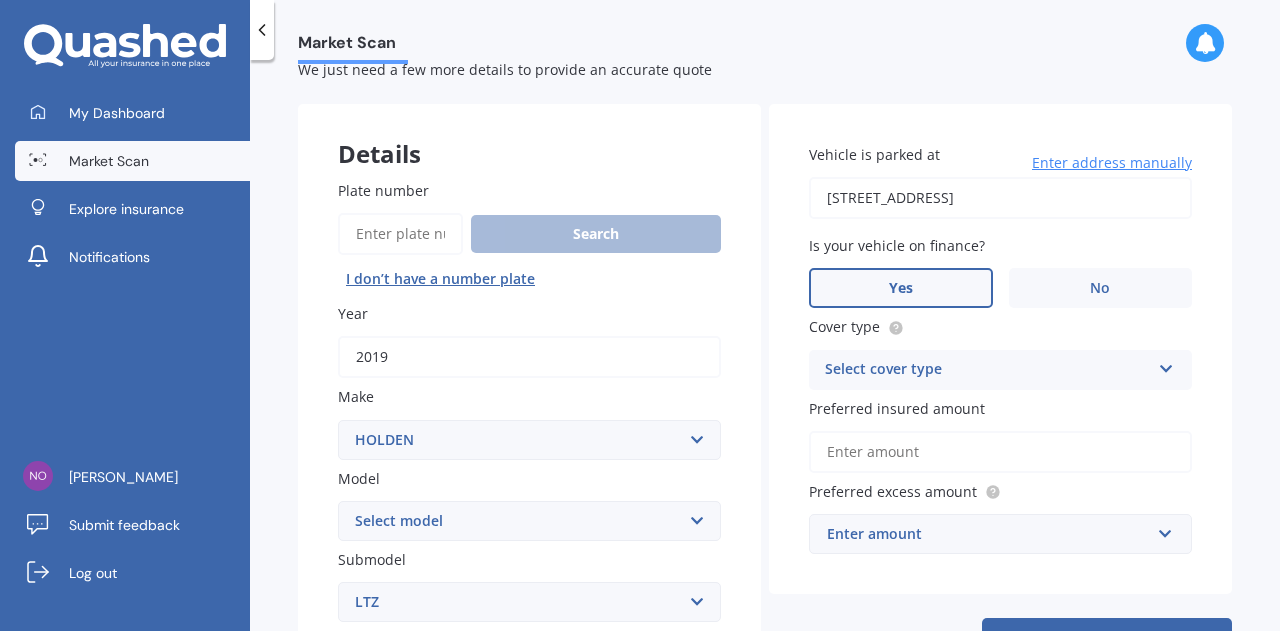 click on "Yes" at bounding box center [901, 288] 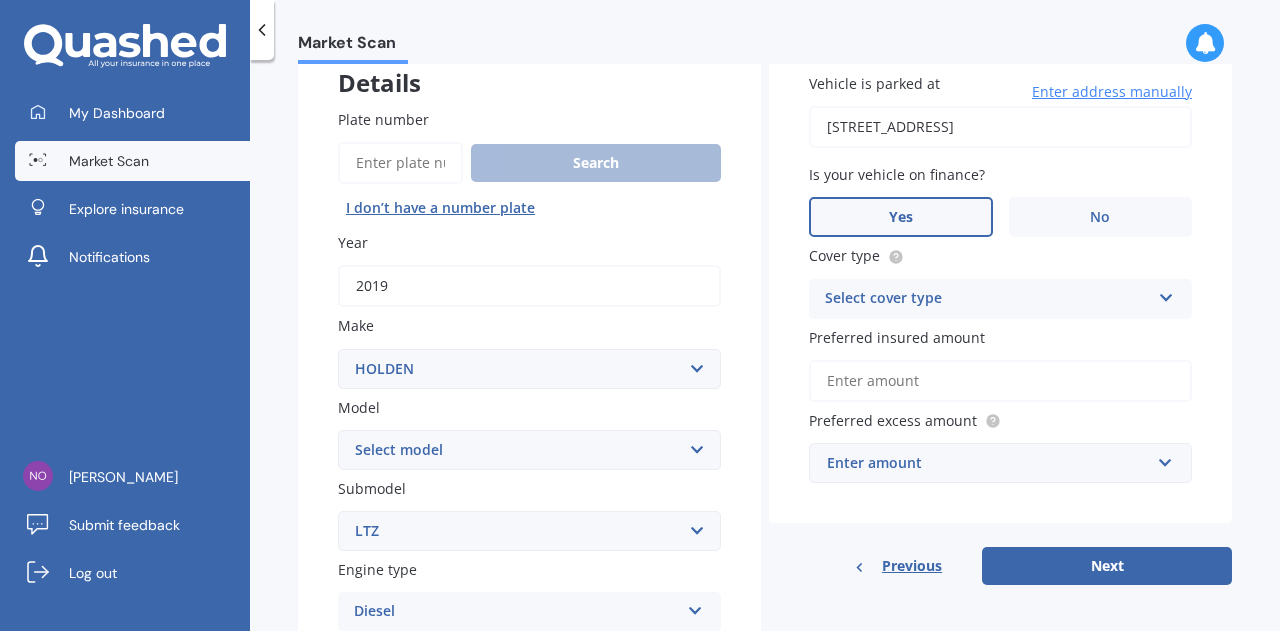 scroll, scrollTop: 129, scrollLeft: 0, axis: vertical 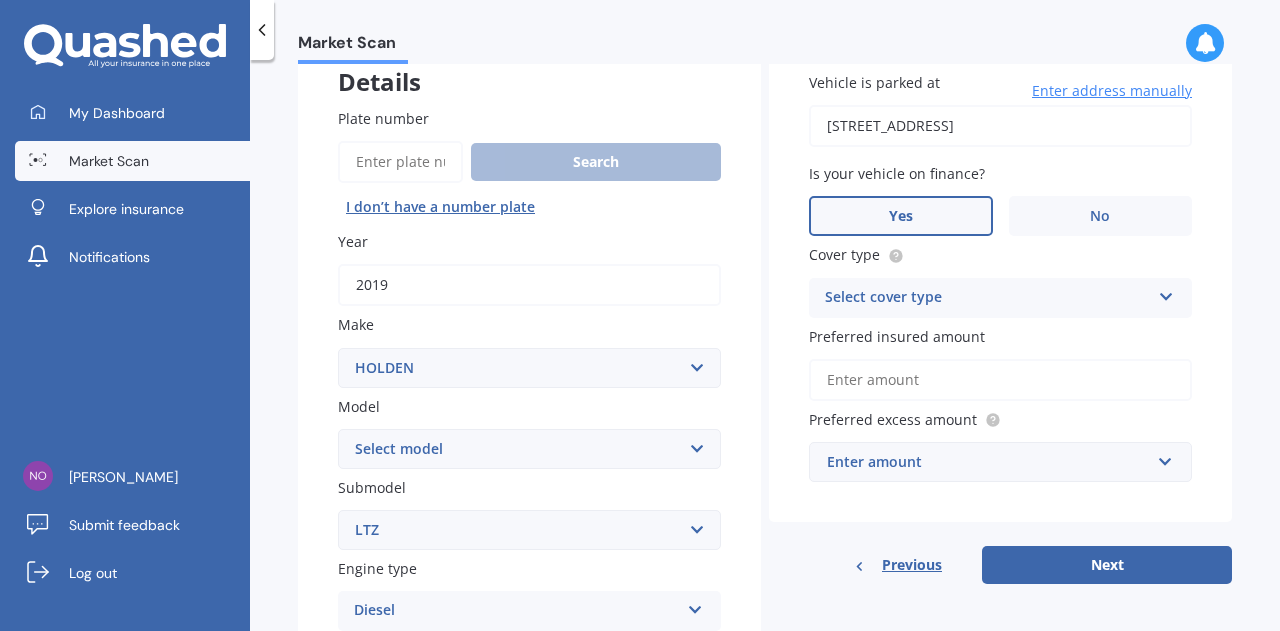 click on "Select cover type" at bounding box center [987, 298] 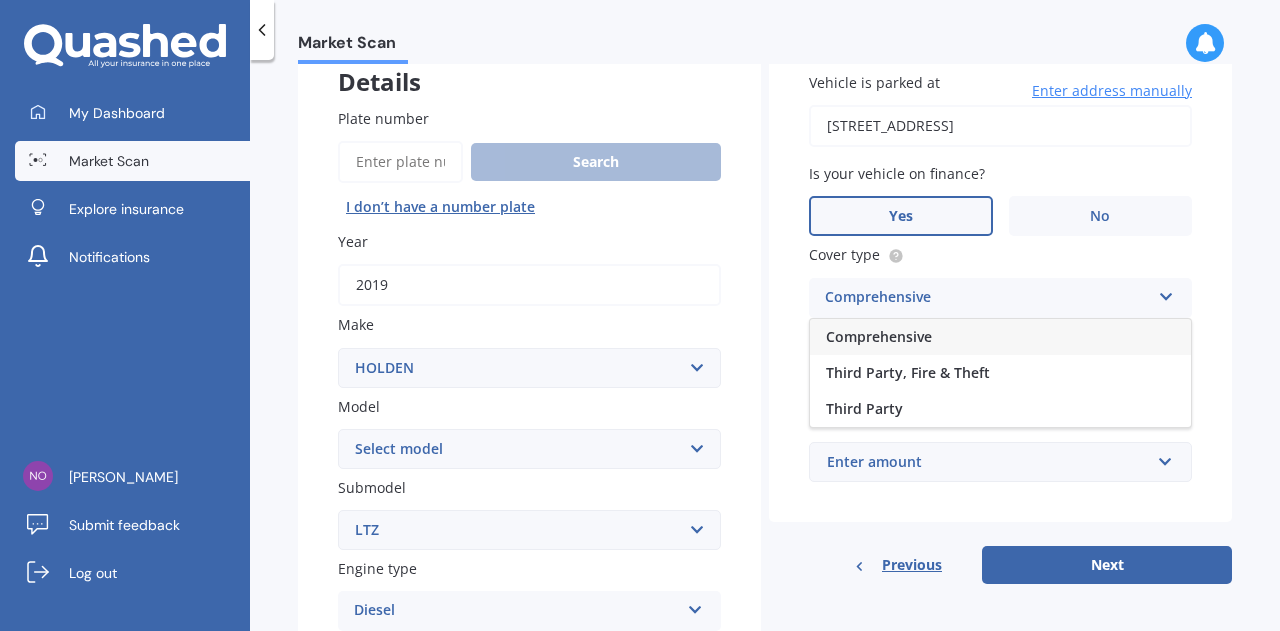 click on "Comprehensive" at bounding box center [1000, 337] 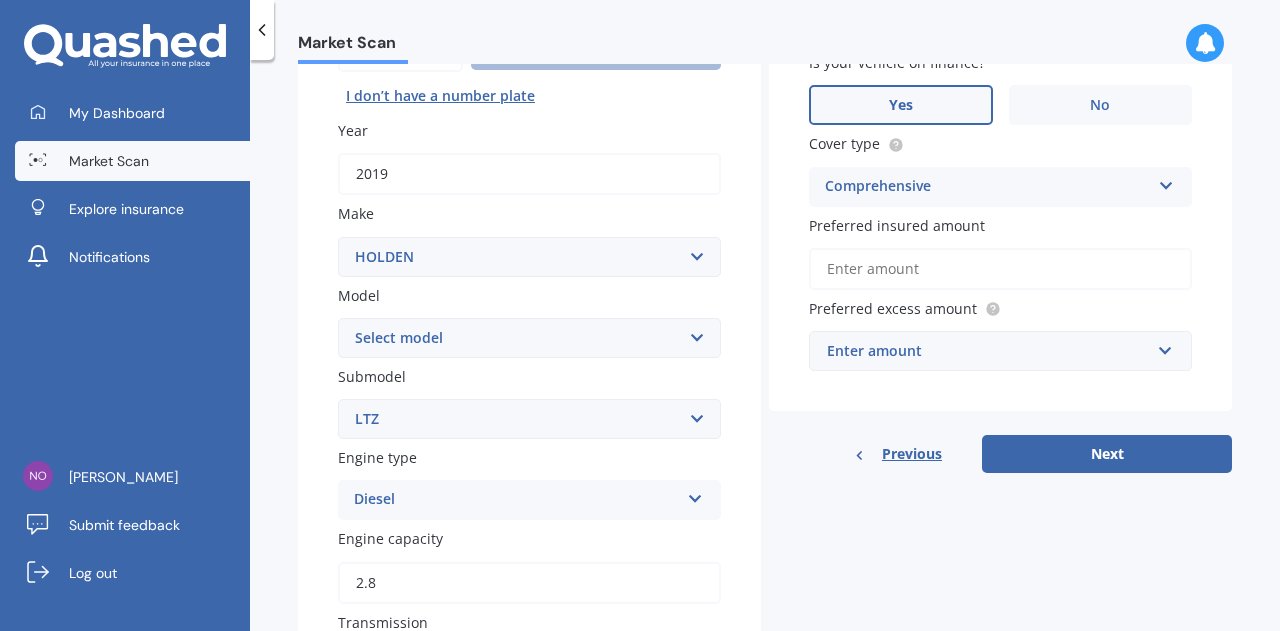 scroll, scrollTop: 242, scrollLeft: 0, axis: vertical 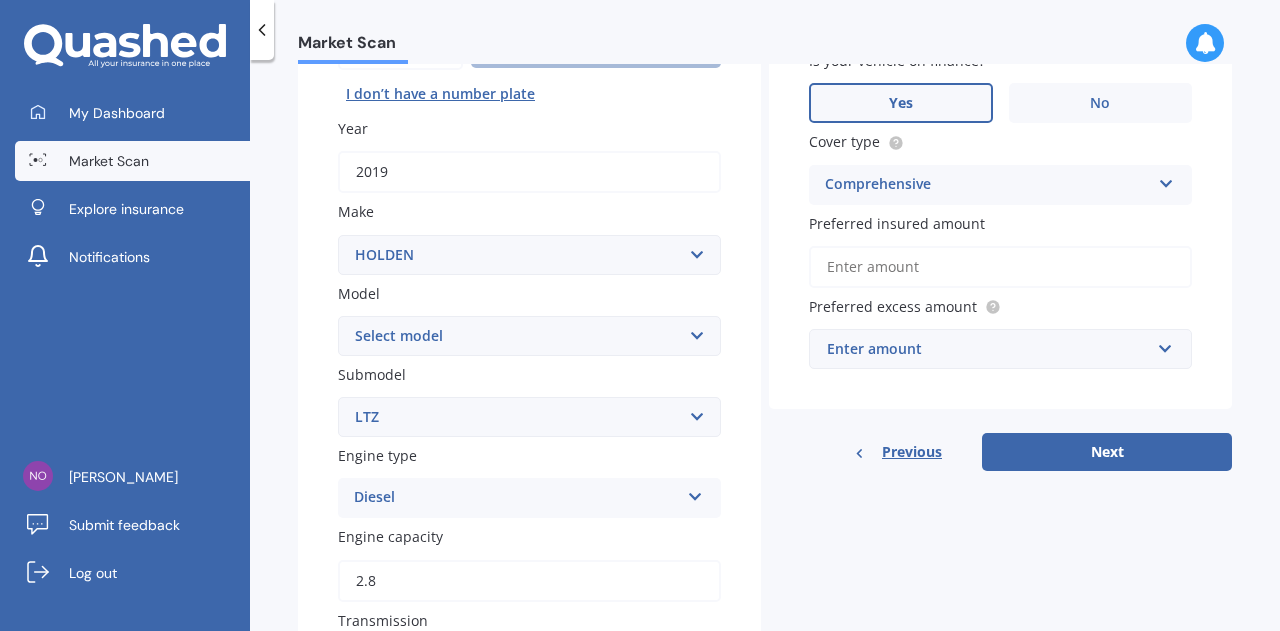 click on "Preferred insured amount" at bounding box center (1000, 267) 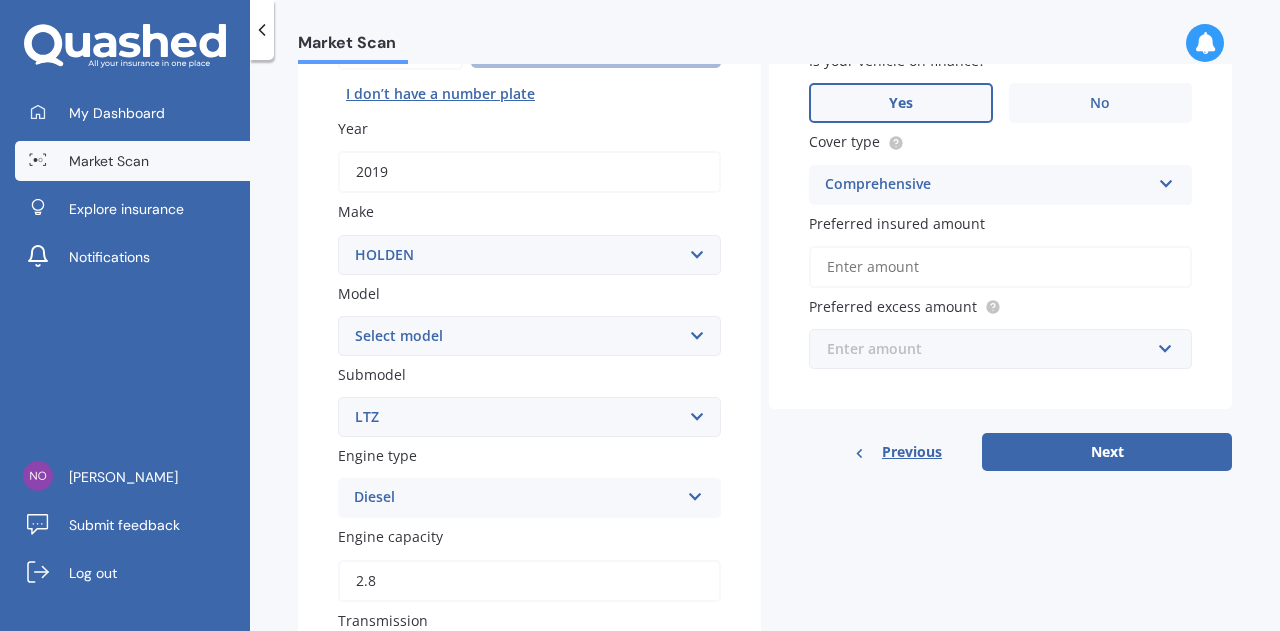 click at bounding box center (993, 349) 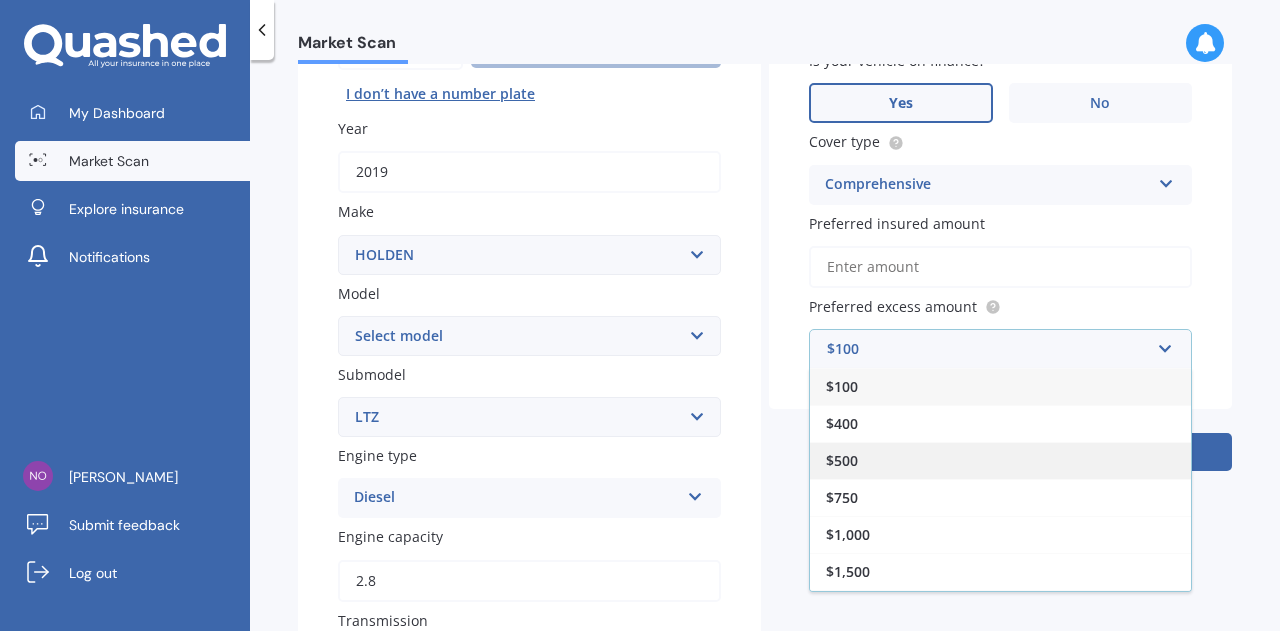 click on "$500" at bounding box center [1000, 460] 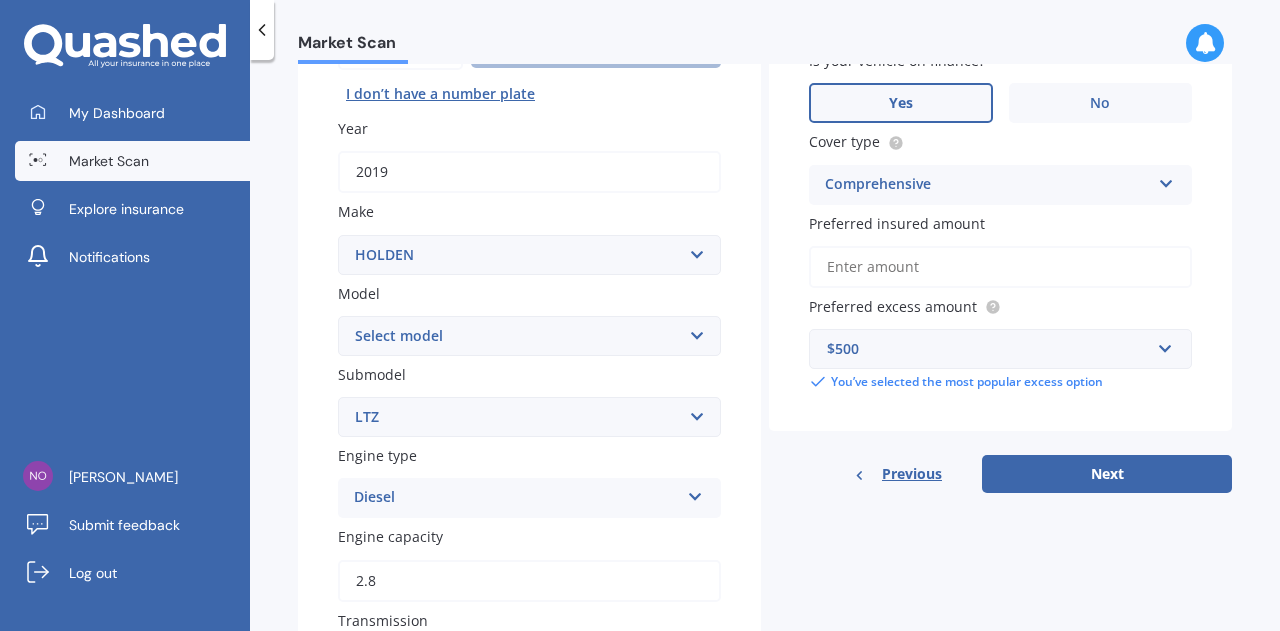 click on "Vehicle is parked at [STREET_ADDRESS] Enter address manually Is your vehicle on finance? Yes No Cover type Comprehensive Comprehensive Third Party, Fire & Theft Third Party Preferred insured amount Preferred excess amount $500 $100 $400 $500 $750 $1,000 $1,500 $2,000 You’ve selected the most popular excess option" at bounding box center [1000, 175] 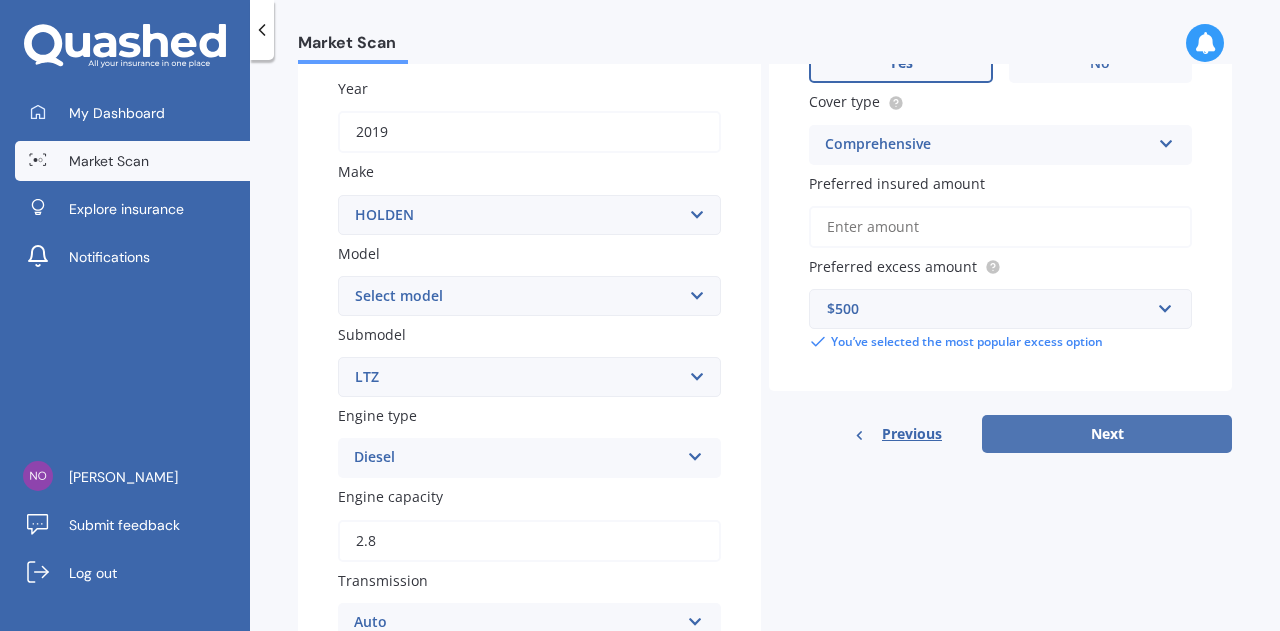 click on "Next" at bounding box center (1107, 434) 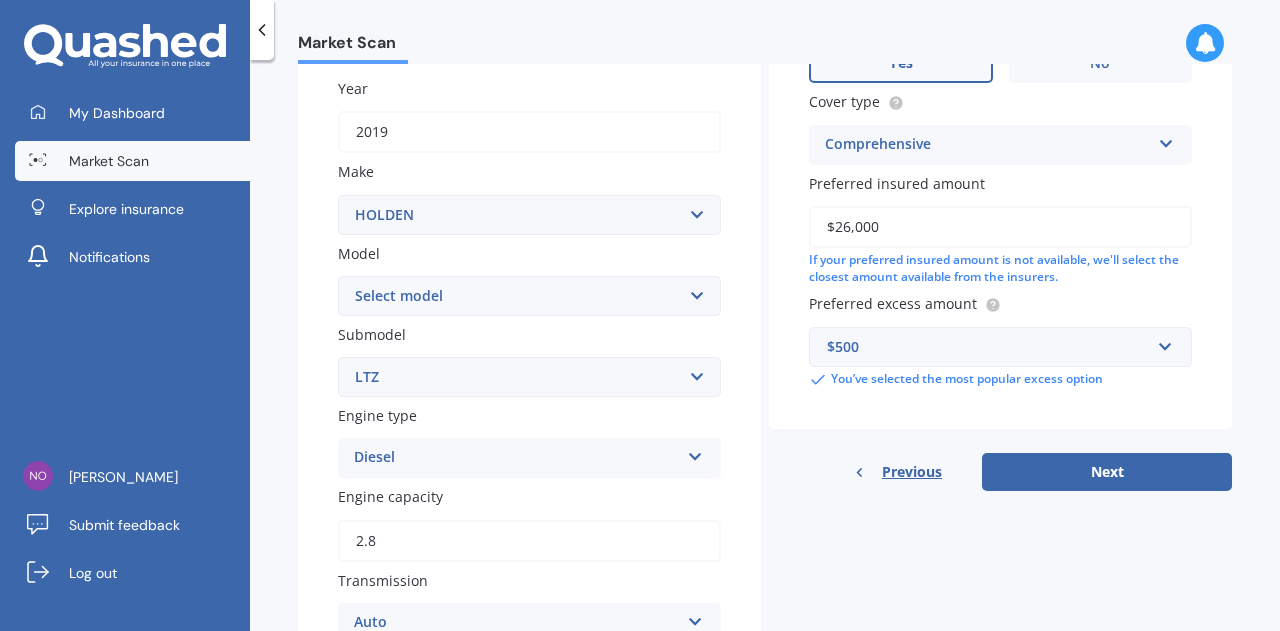 type on "$26,000" 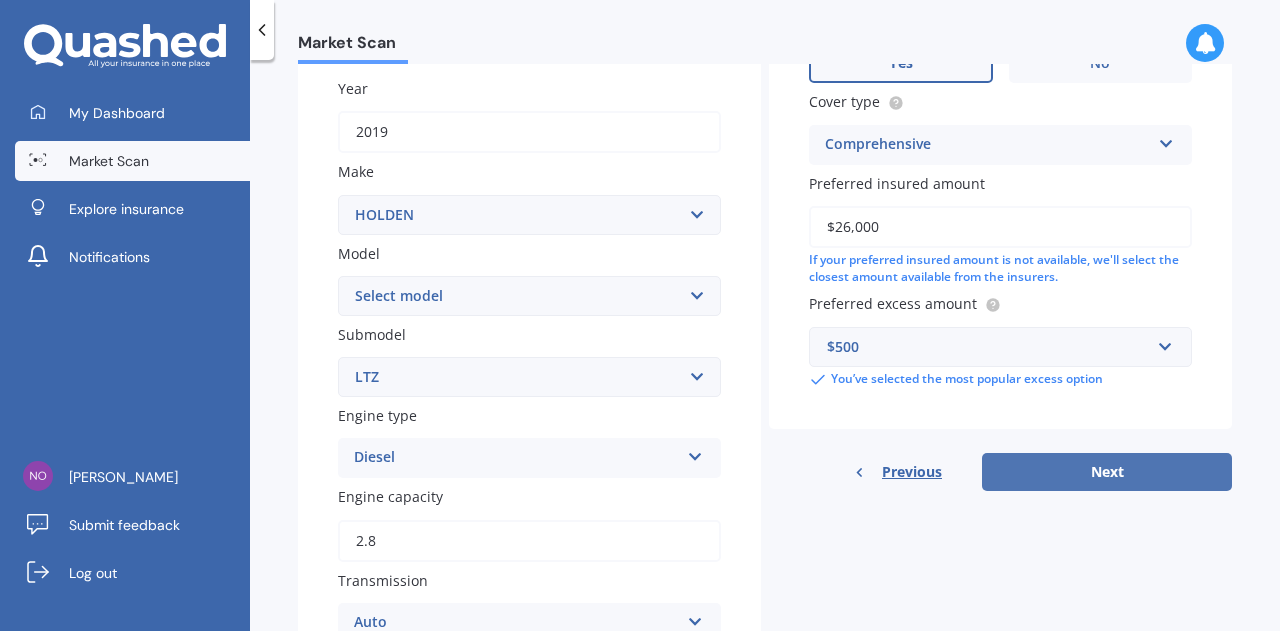 click on "Next" at bounding box center [1107, 472] 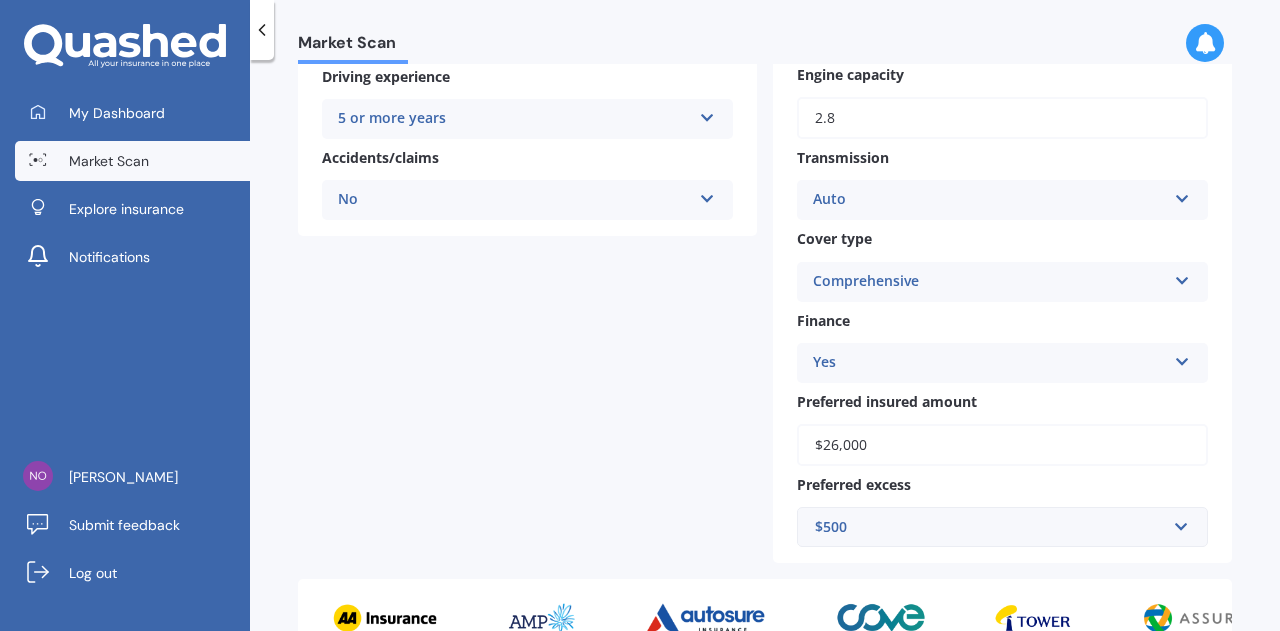 scroll, scrollTop: 729, scrollLeft: 0, axis: vertical 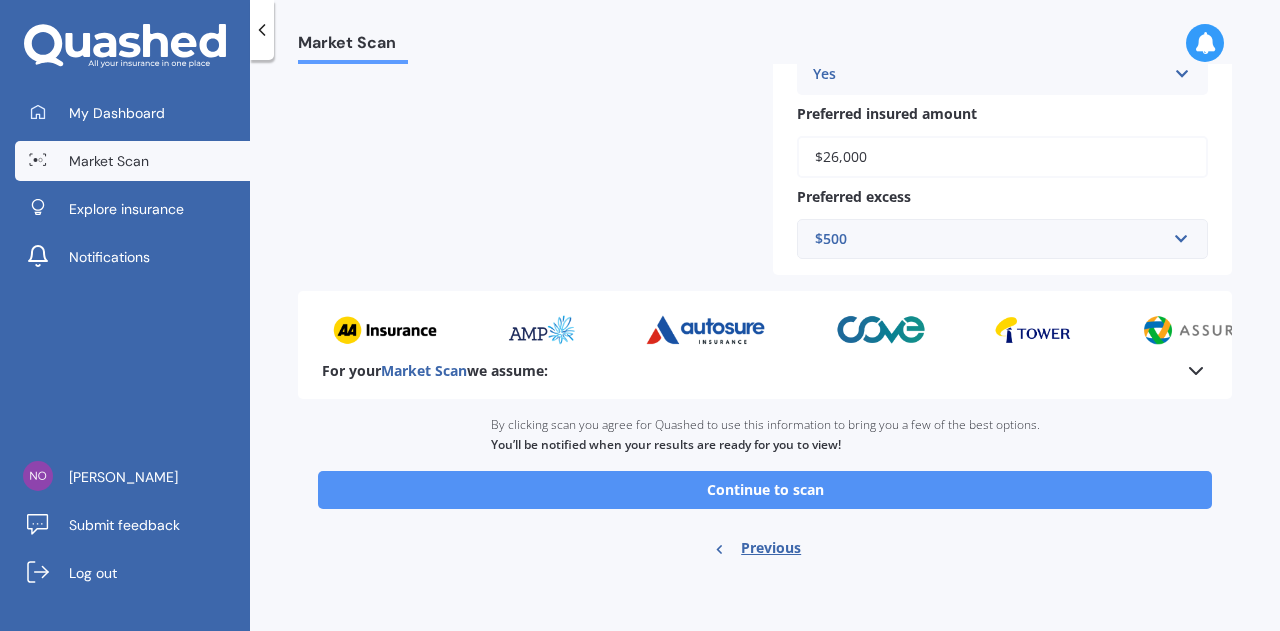 click on "Continue to scan" at bounding box center [765, 490] 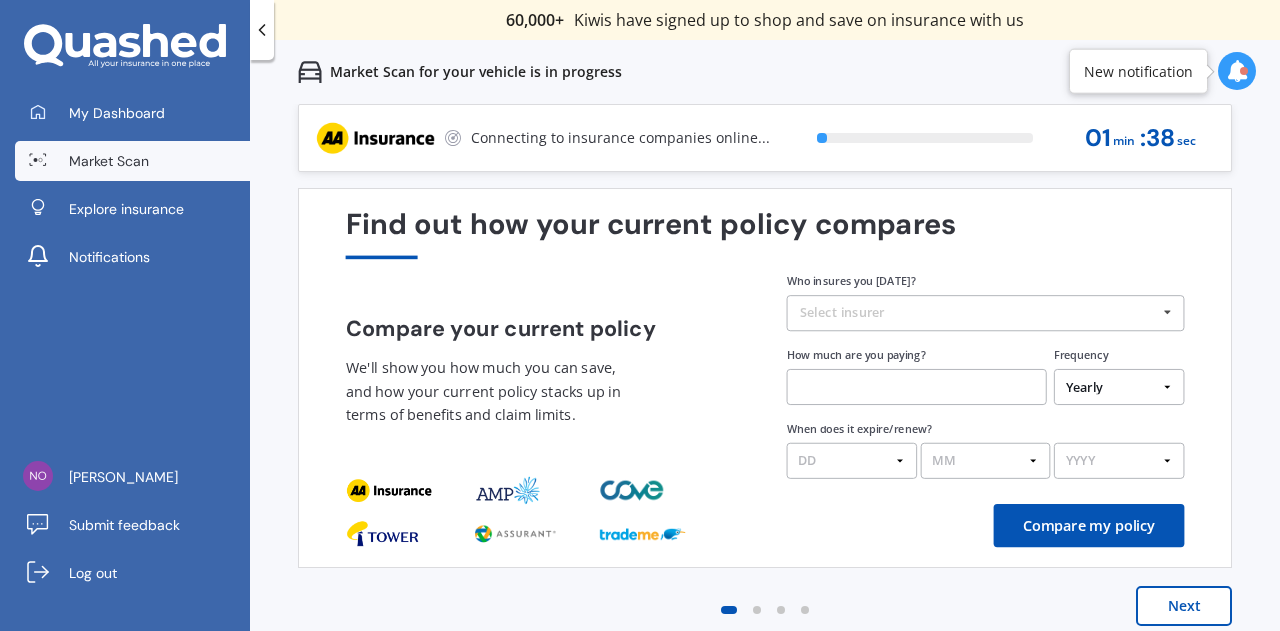 scroll, scrollTop: 0, scrollLeft: 0, axis: both 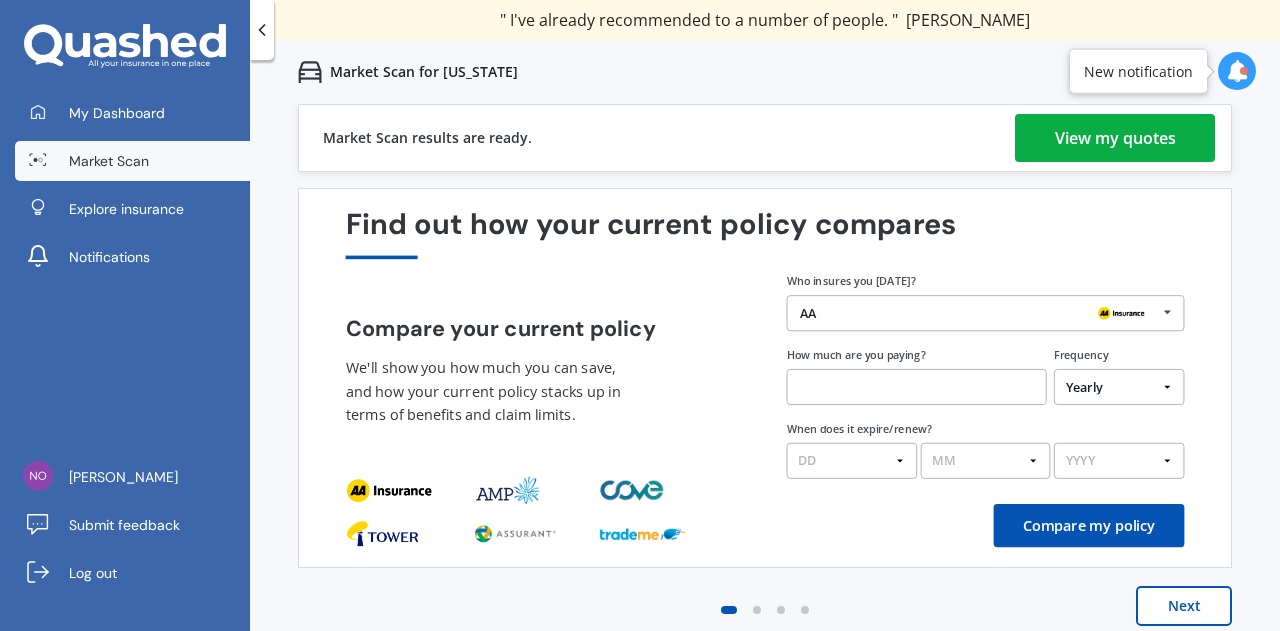 click on "View my quotes" at bounding box center [1115, 138] 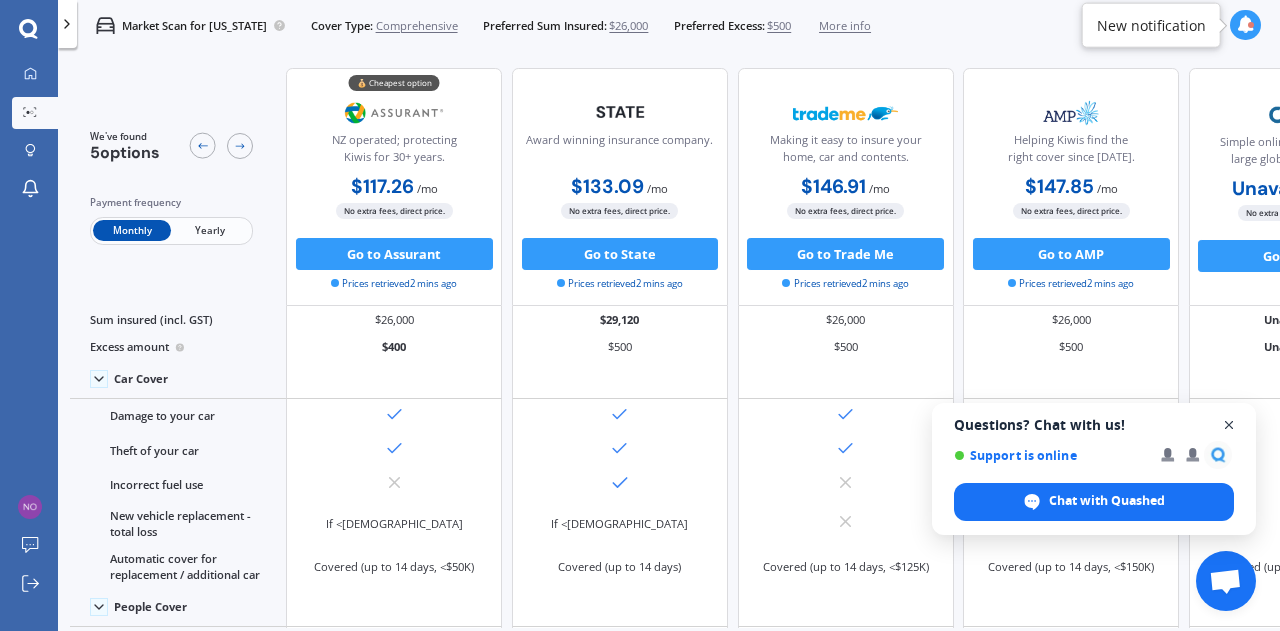 click at bounding box center [1229, 425] 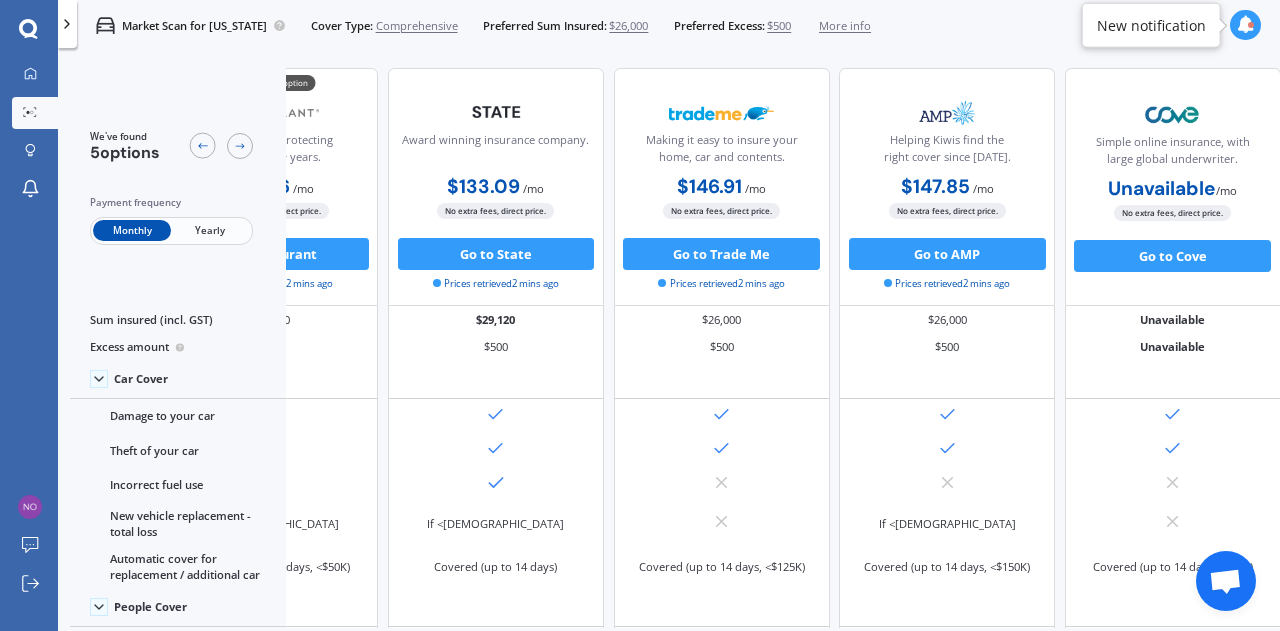 scroll, scrollTop: 0, scrollLeft: 0, axis: both 